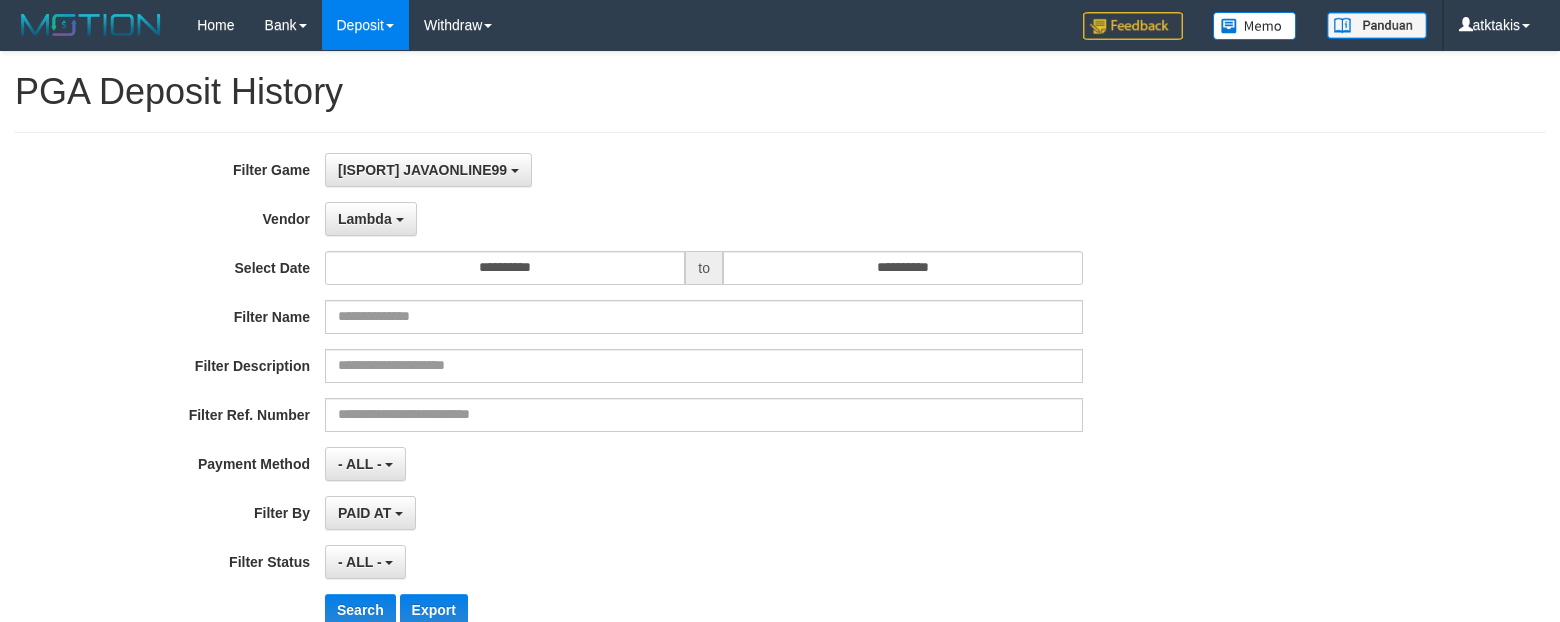 select on "**********" 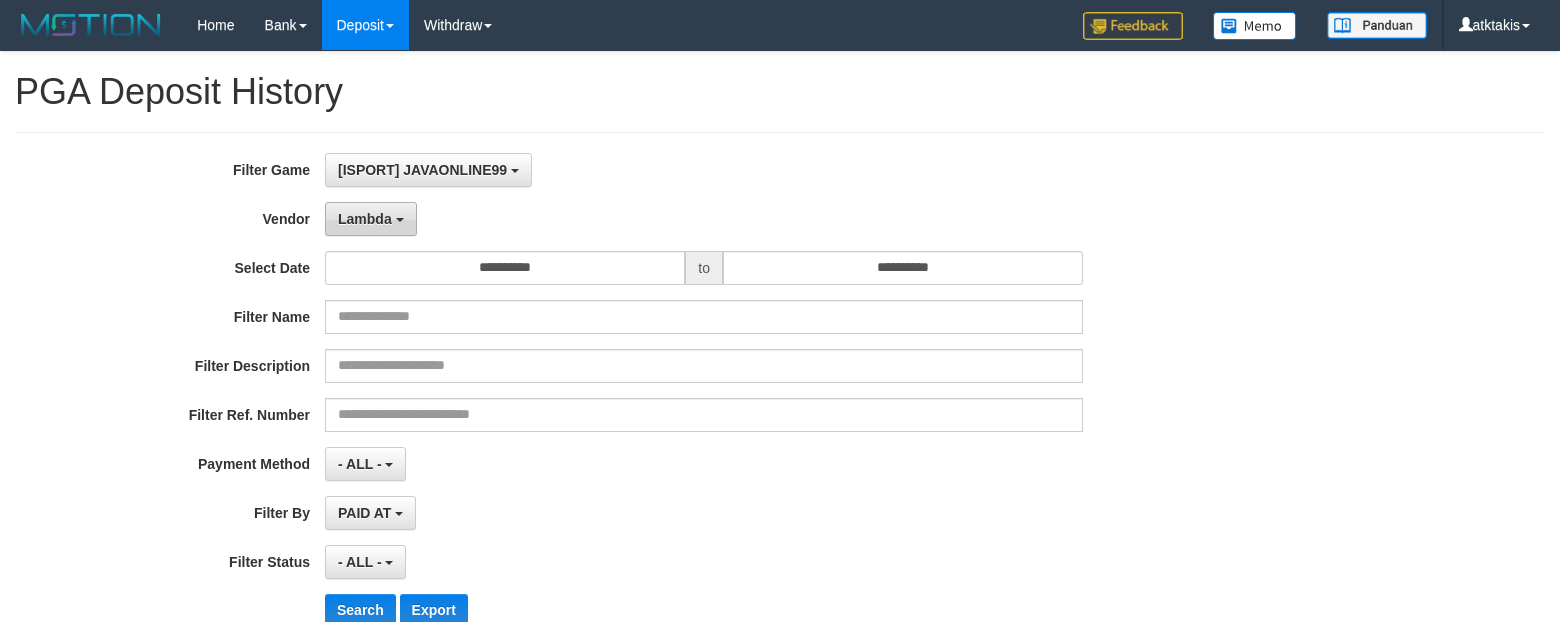 scroll, scrollTop: 0, scrollLeft: 0, axis: both 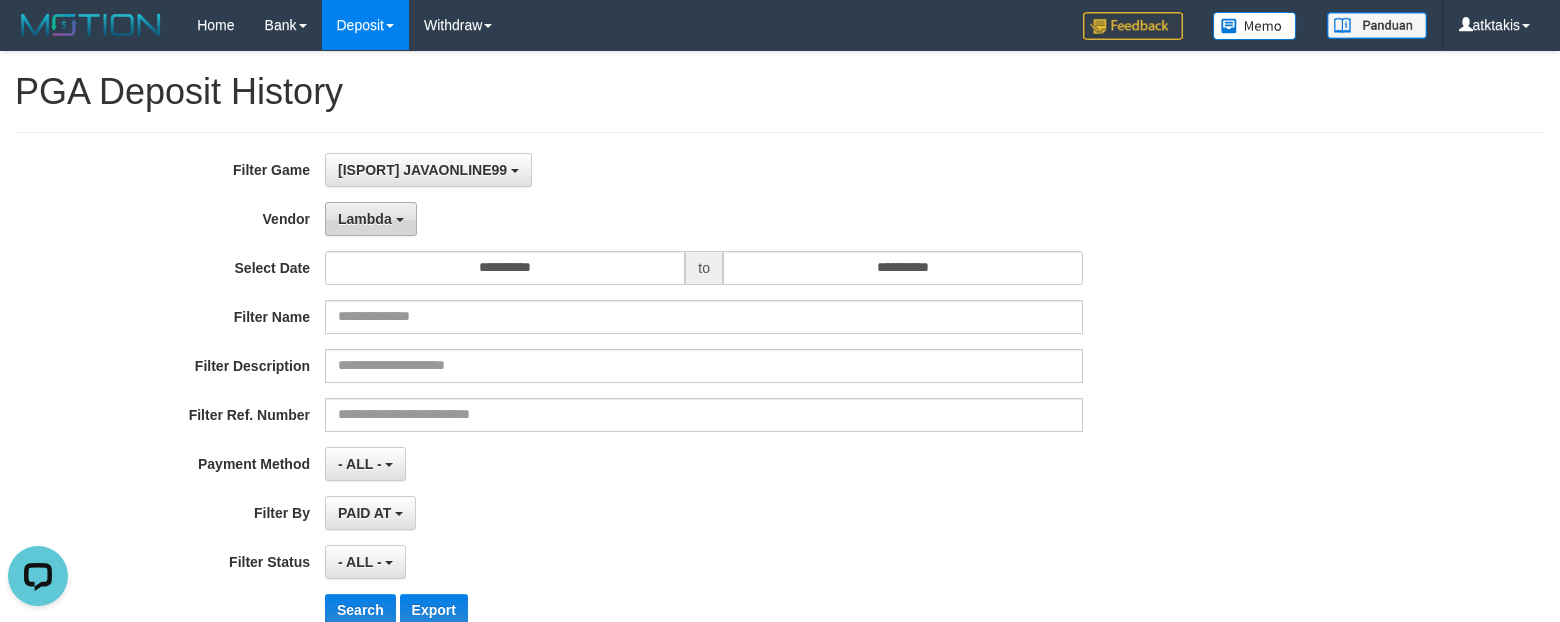 click on "Lambda" at bounding box center [365, 219] 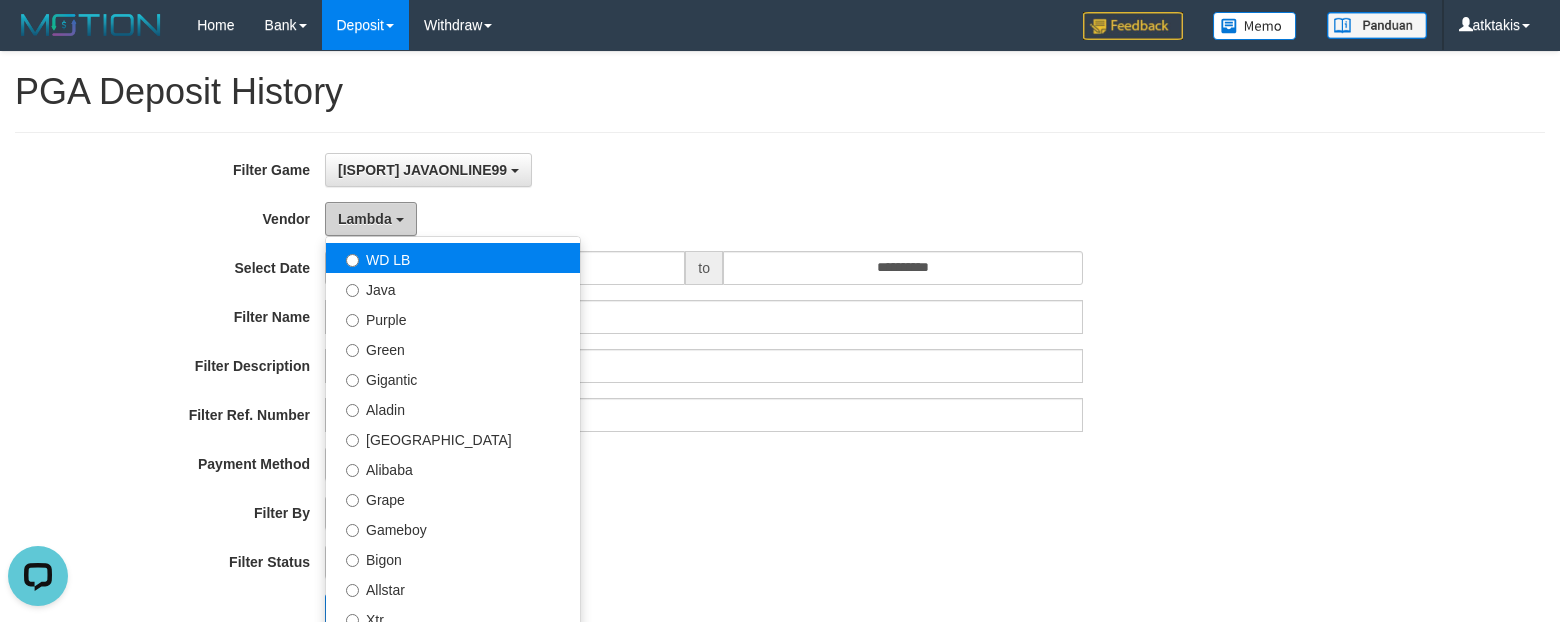 scroll, scrollTop: 0, scrollLeft: 0, axis: both 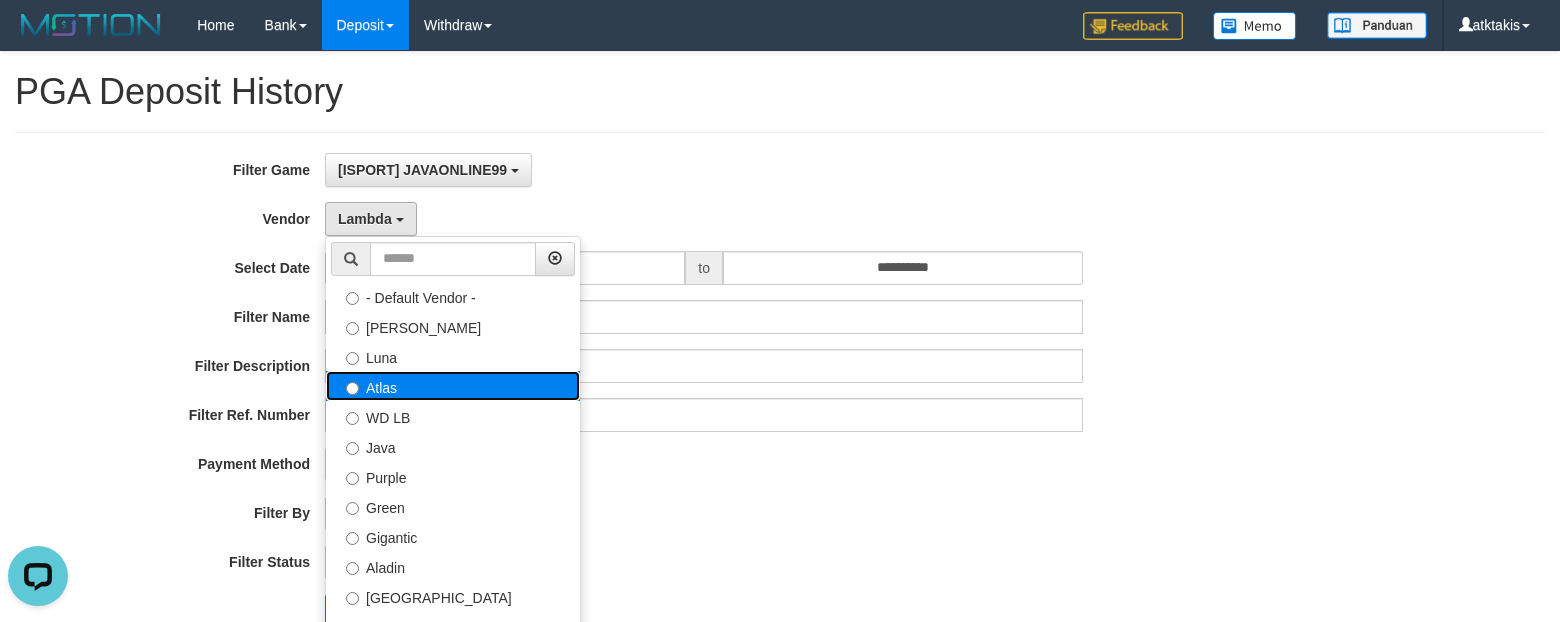 click on "Atlas" at bounding box center [453, 386] 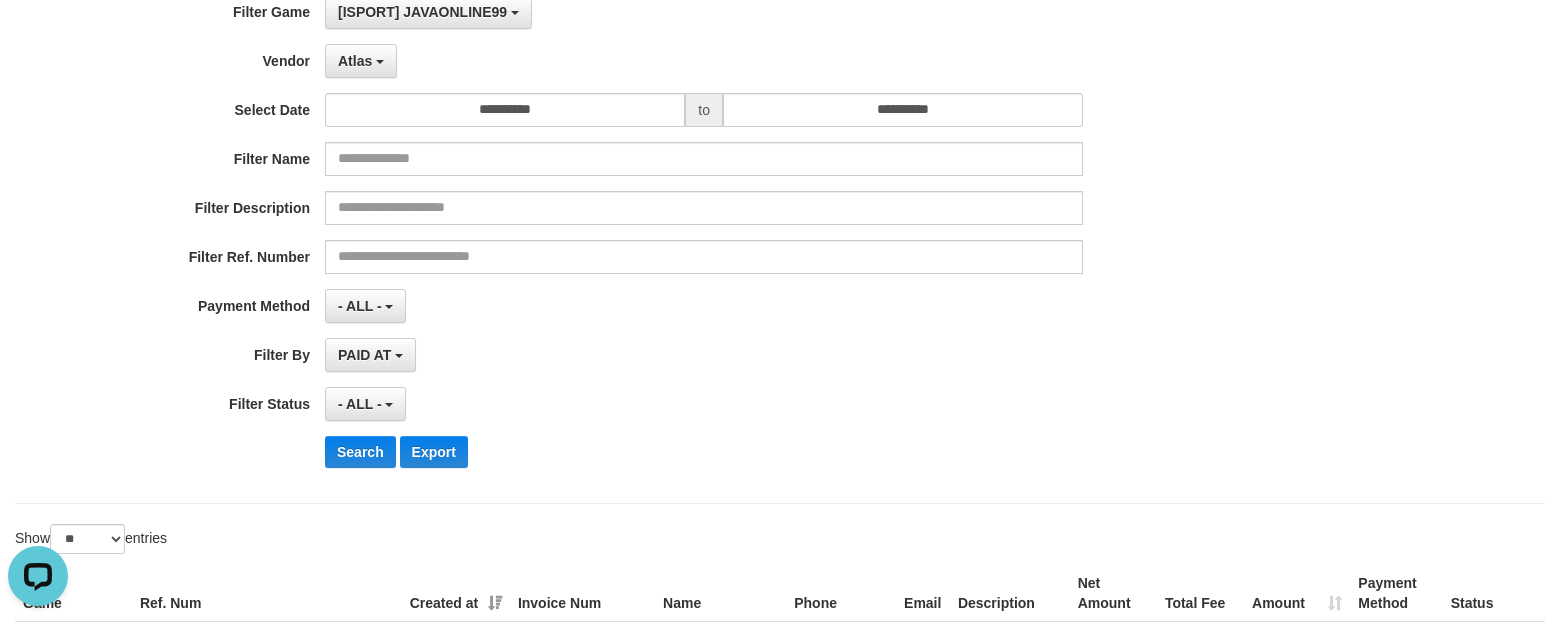 scroll, scrollTop: 375, scrollLeft: 0, axis: vertical 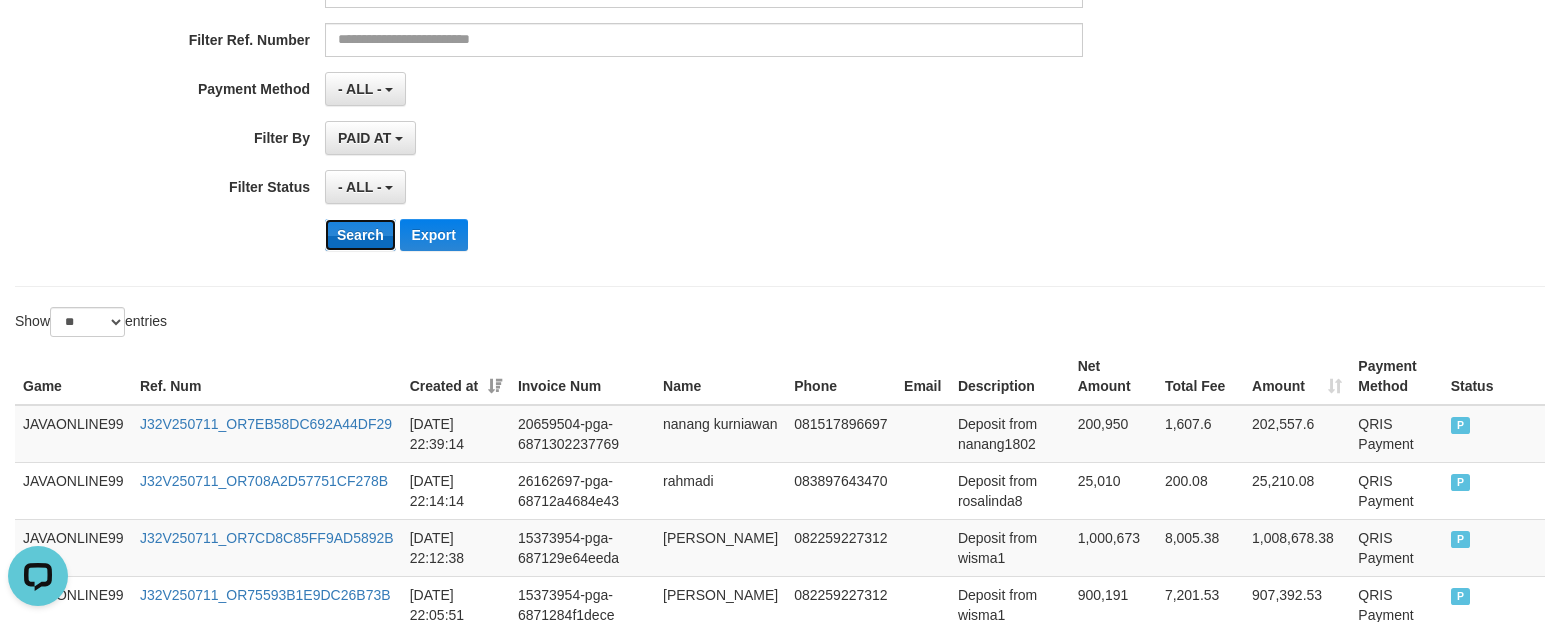 click on "Search" at bounding box center (360, 235) 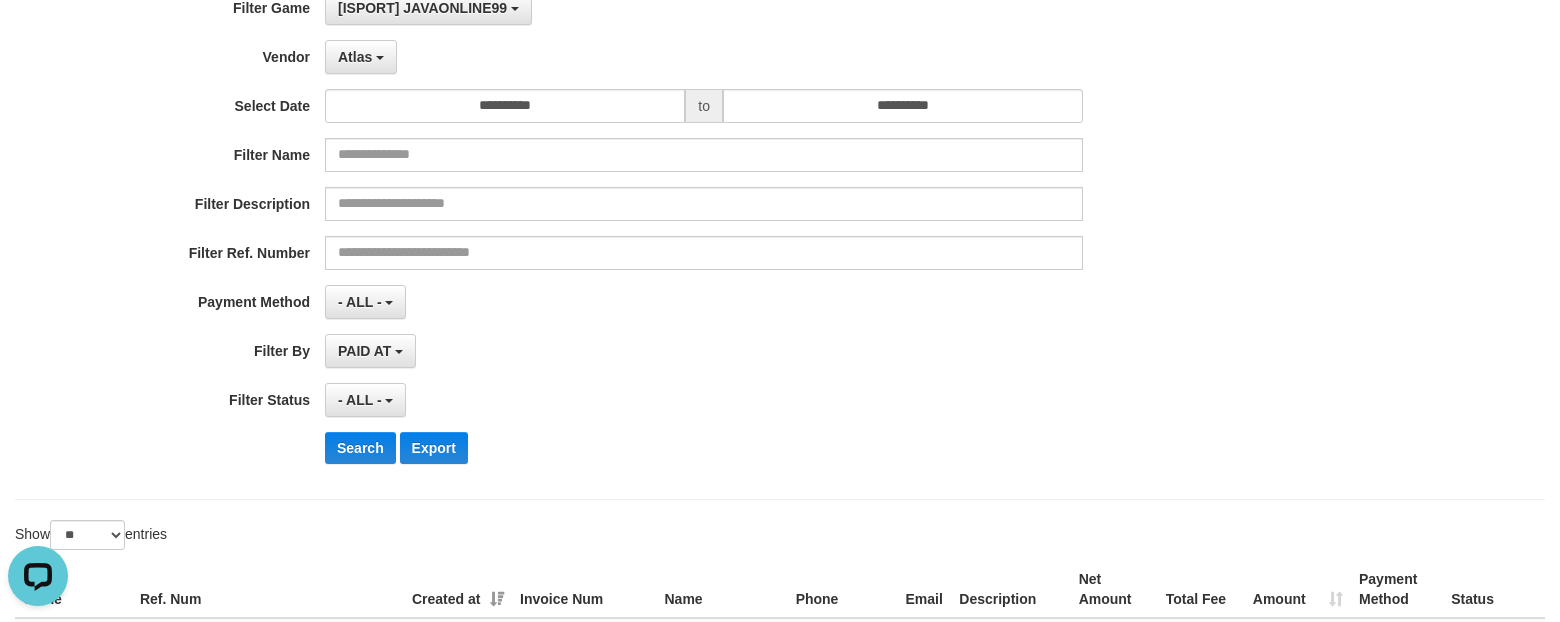 scroll, scrollTop: 125, scrollLeft: 0, axis: vertical 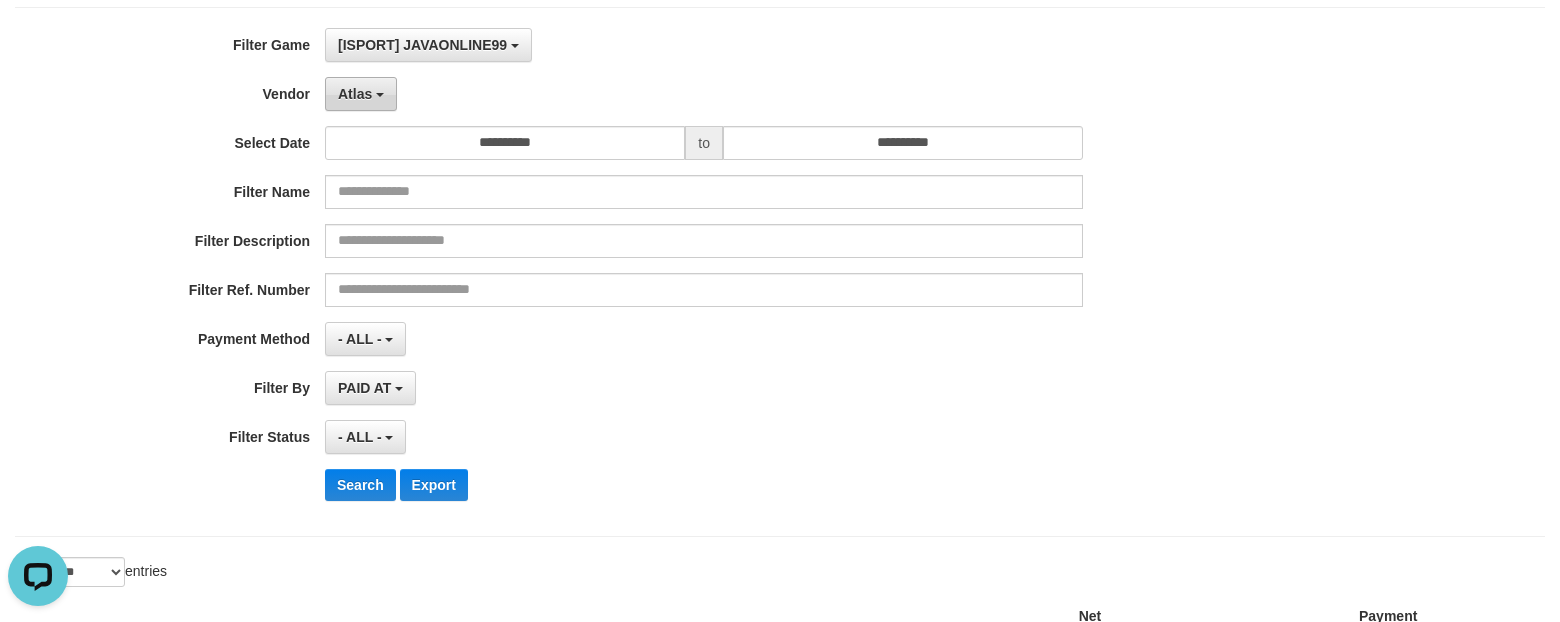 click on "Atlas" at bounding box center (355, 94) 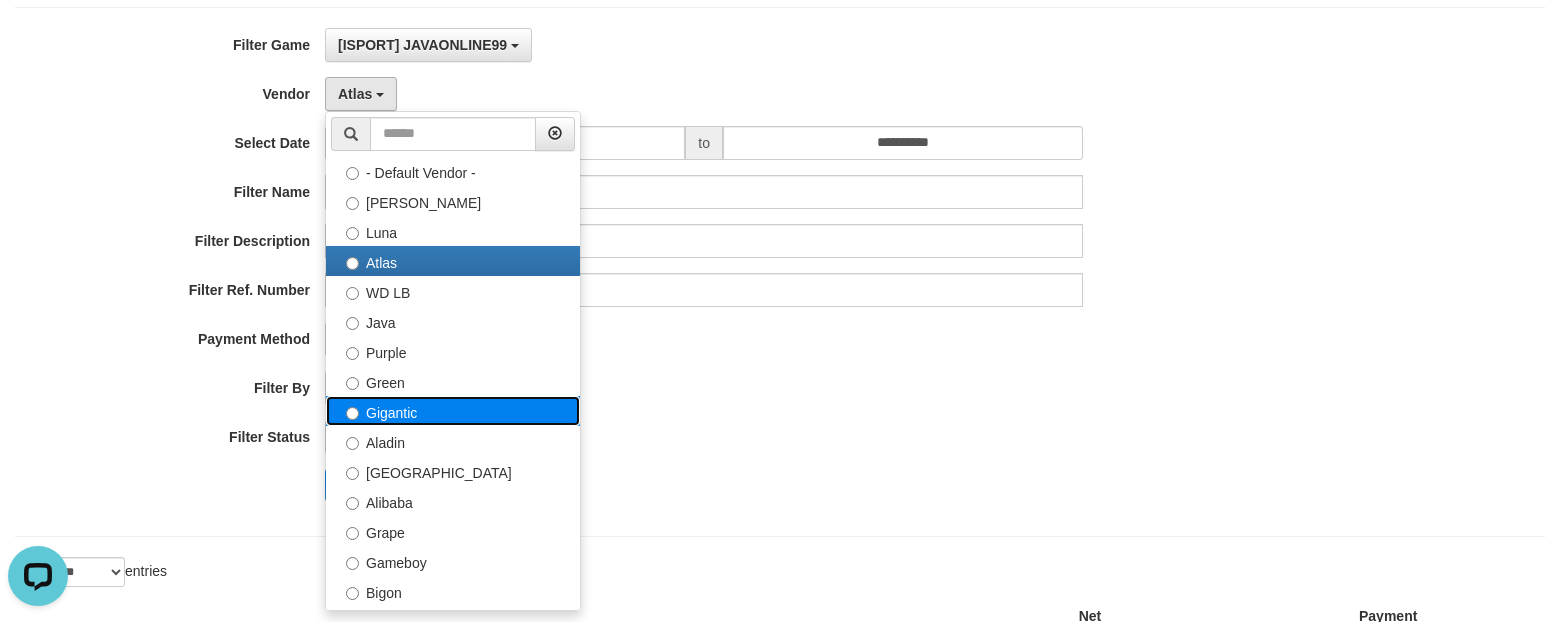 click on "Gigantic" at bounding box center [453, 411] 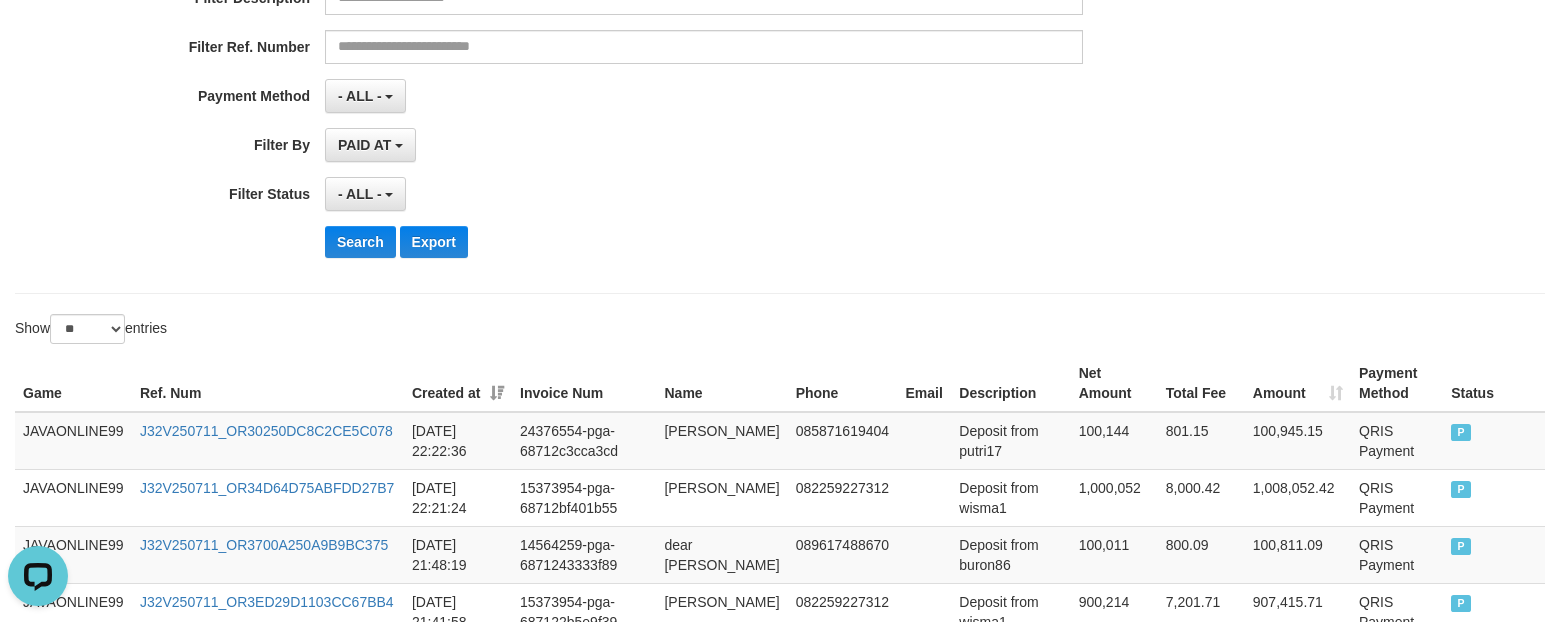 scroll, scrollTop: 375, scrollLeft: 0, axis: vertical 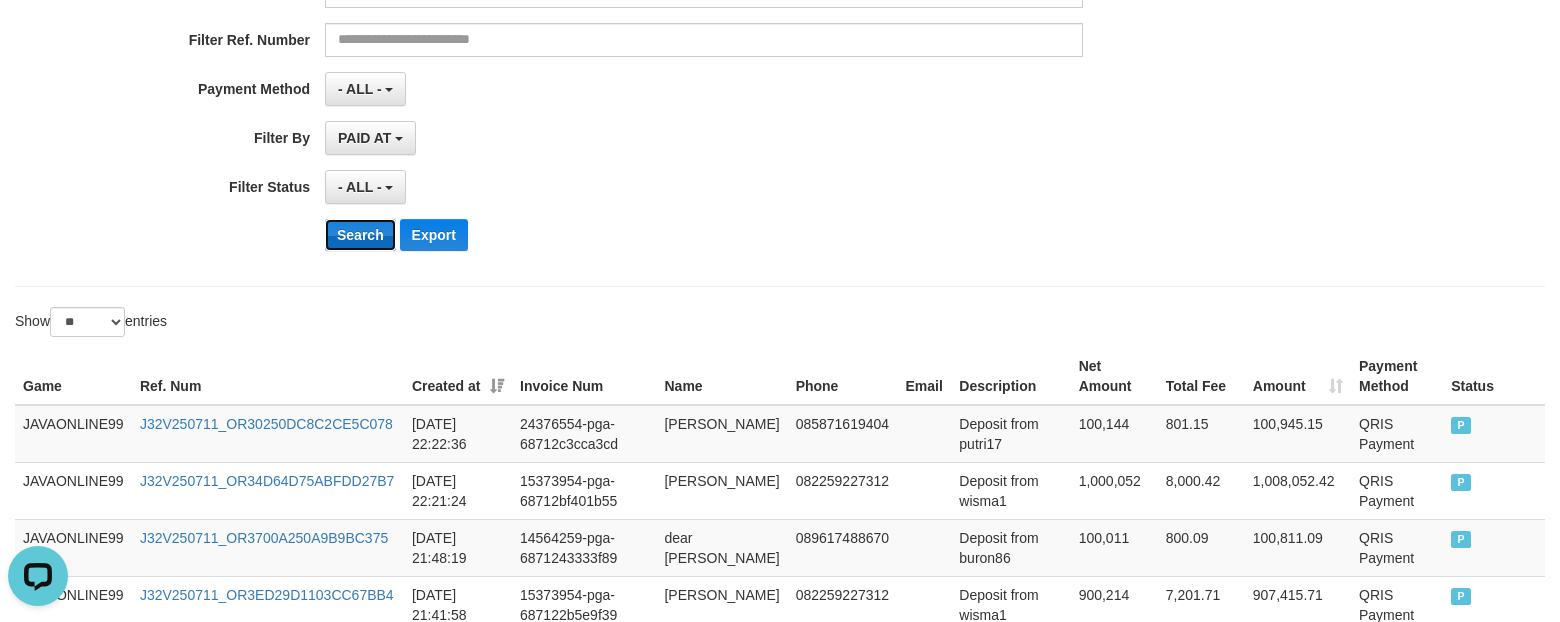 click on "Search" at bounding box center [360, 235] 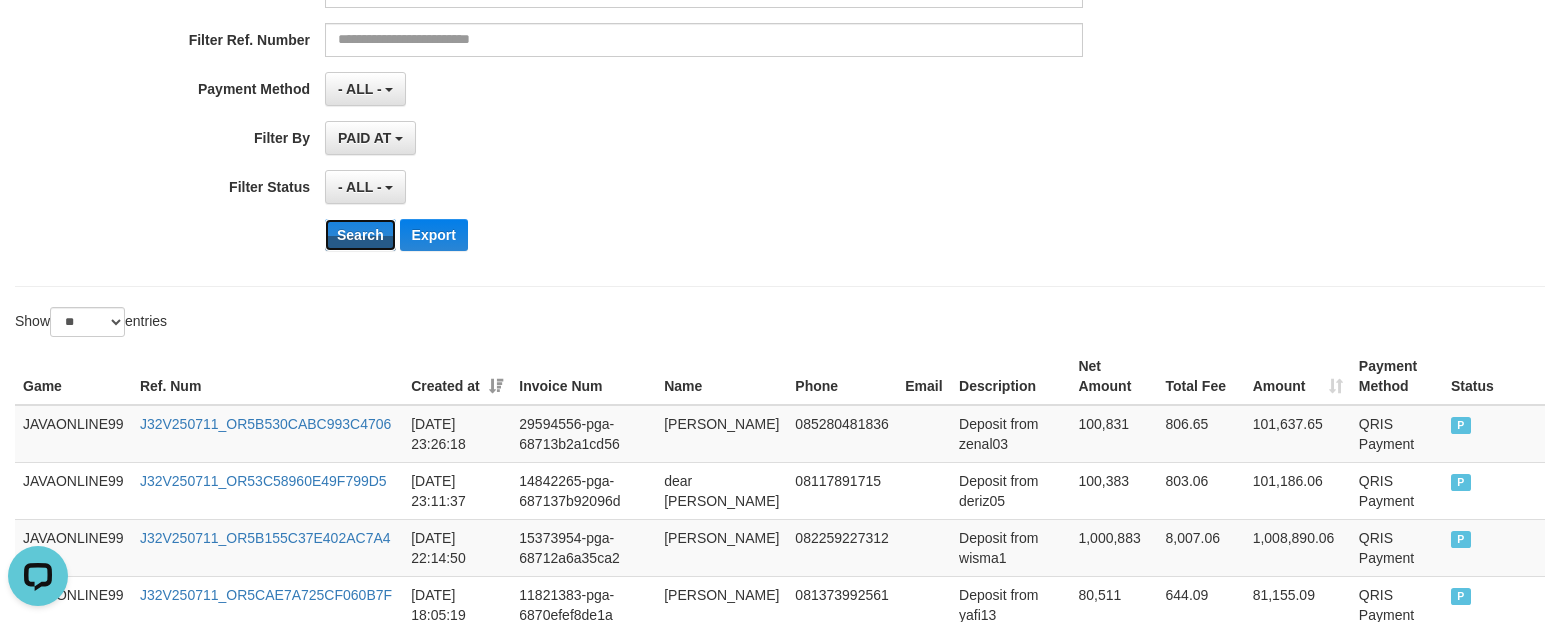 scroll, scrollTop: 500, scrollLeft: 0, axis: vertical 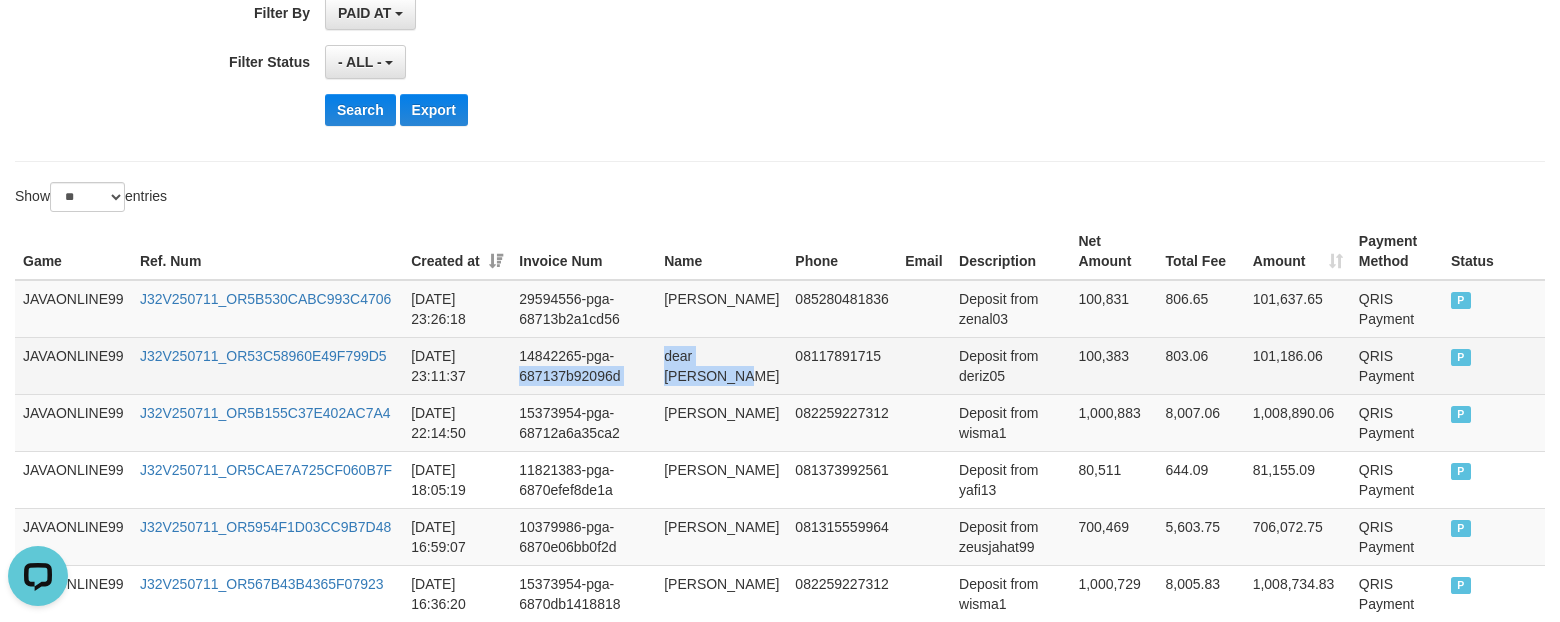 drag, startPoint x: 660, startPoint y: 363, endPoint x: 705, endPoint y: 371, distance: 45.705578 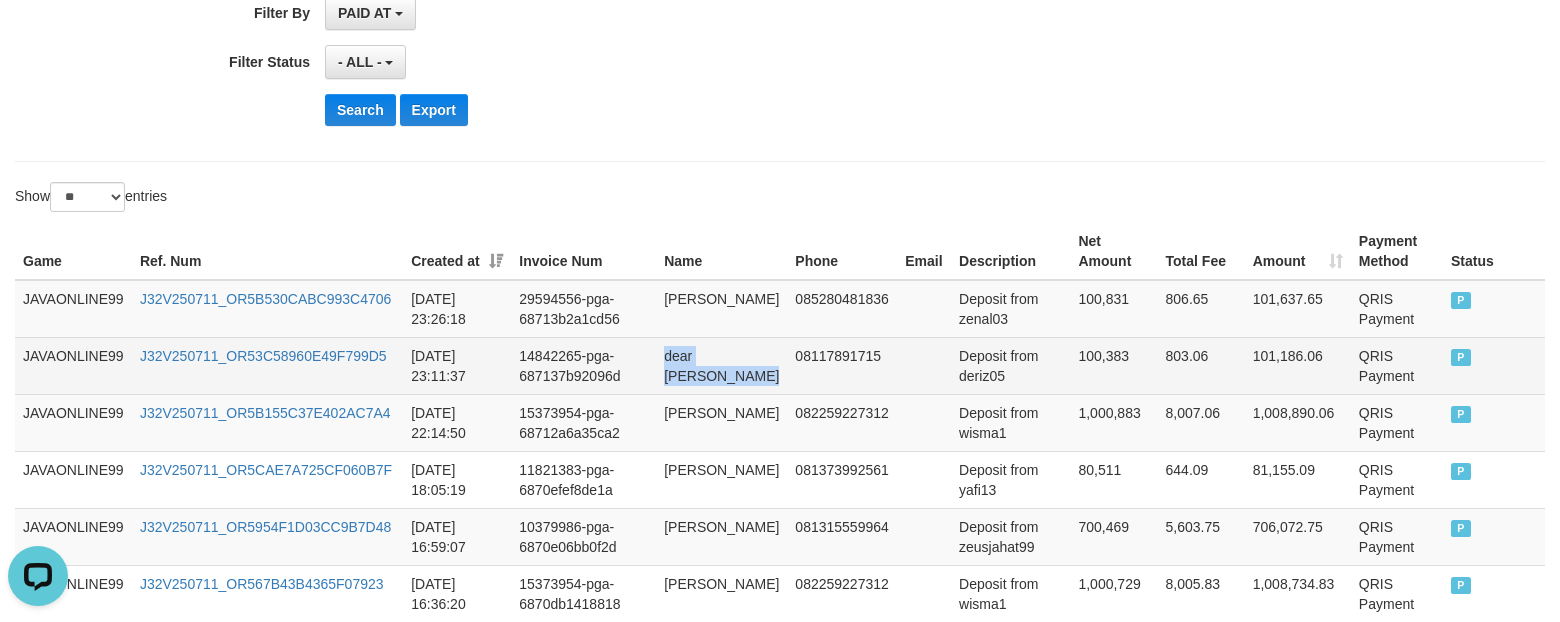 drag, startPoint x: 672, startPoint y: 352, endPoint x: 733, endPoint y: 376, distance: 65.551506 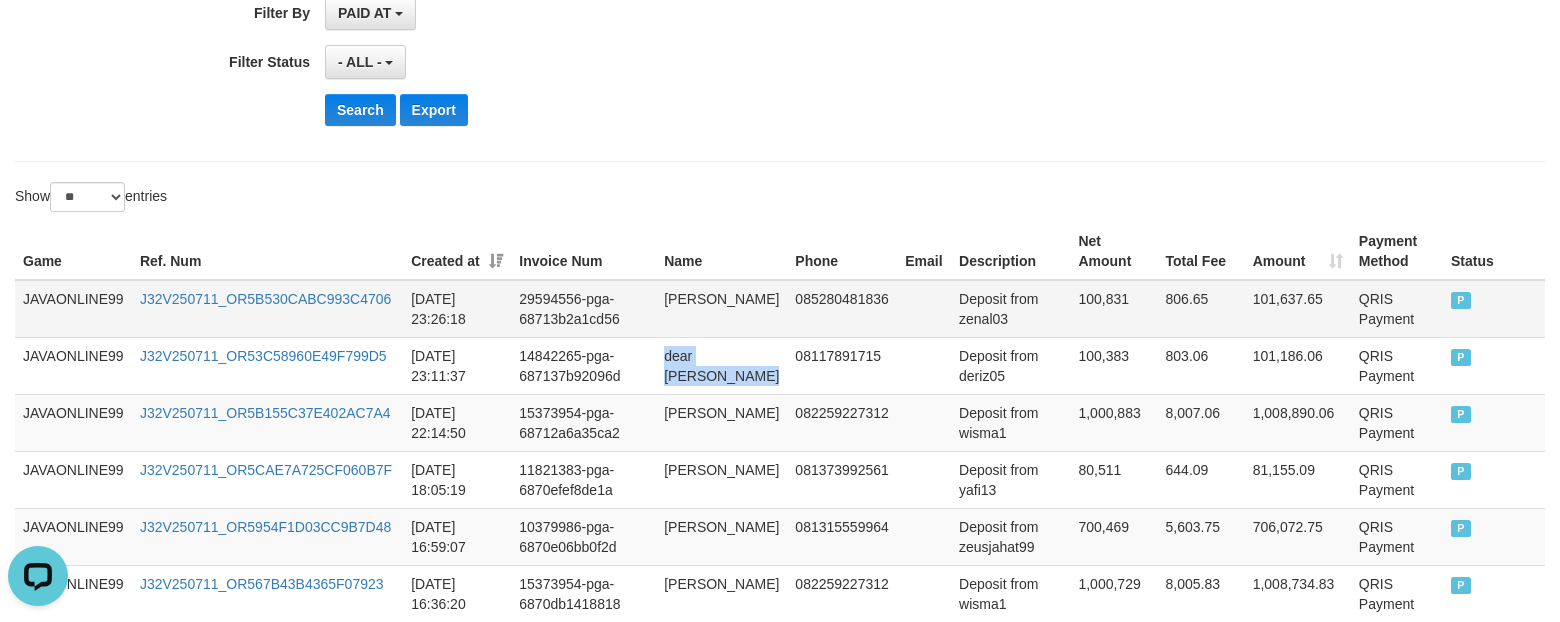 copy on "dear [PERSON_NAME]" 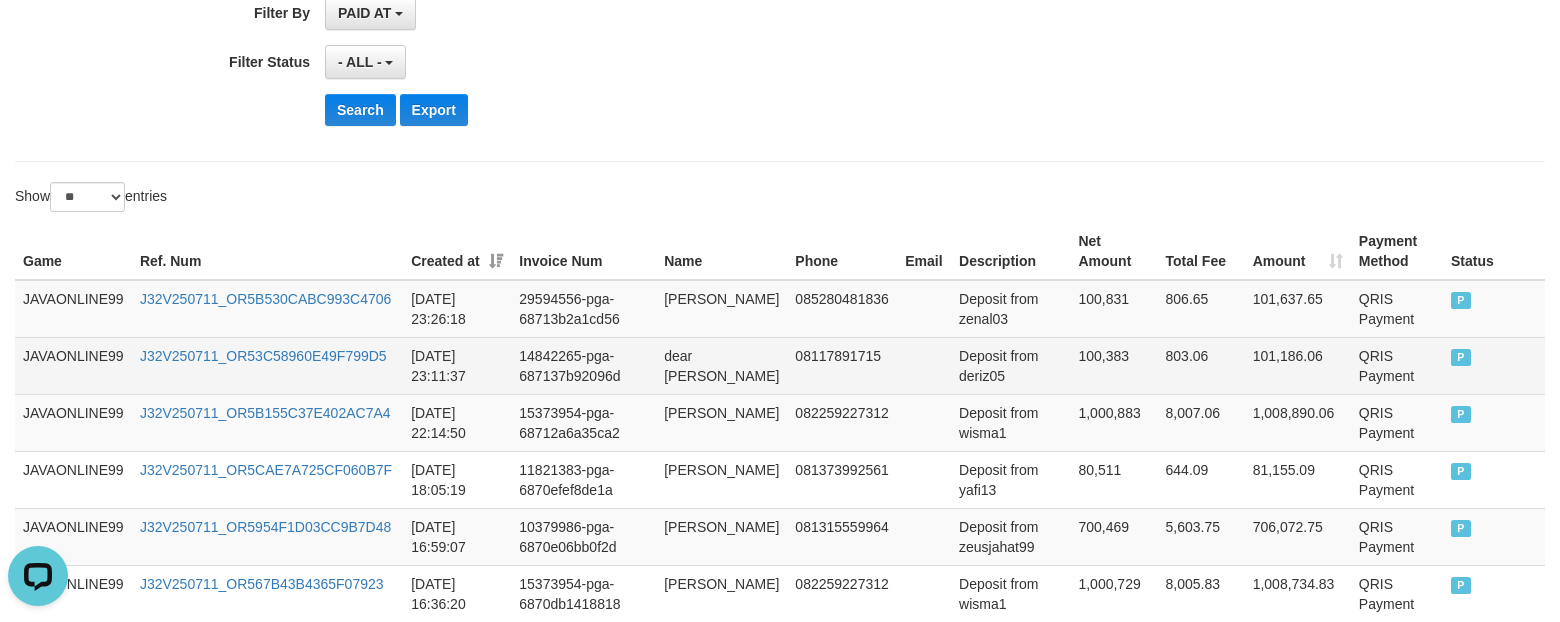 click on "Deposit from deriz05" at bounding box center (1010, 365) 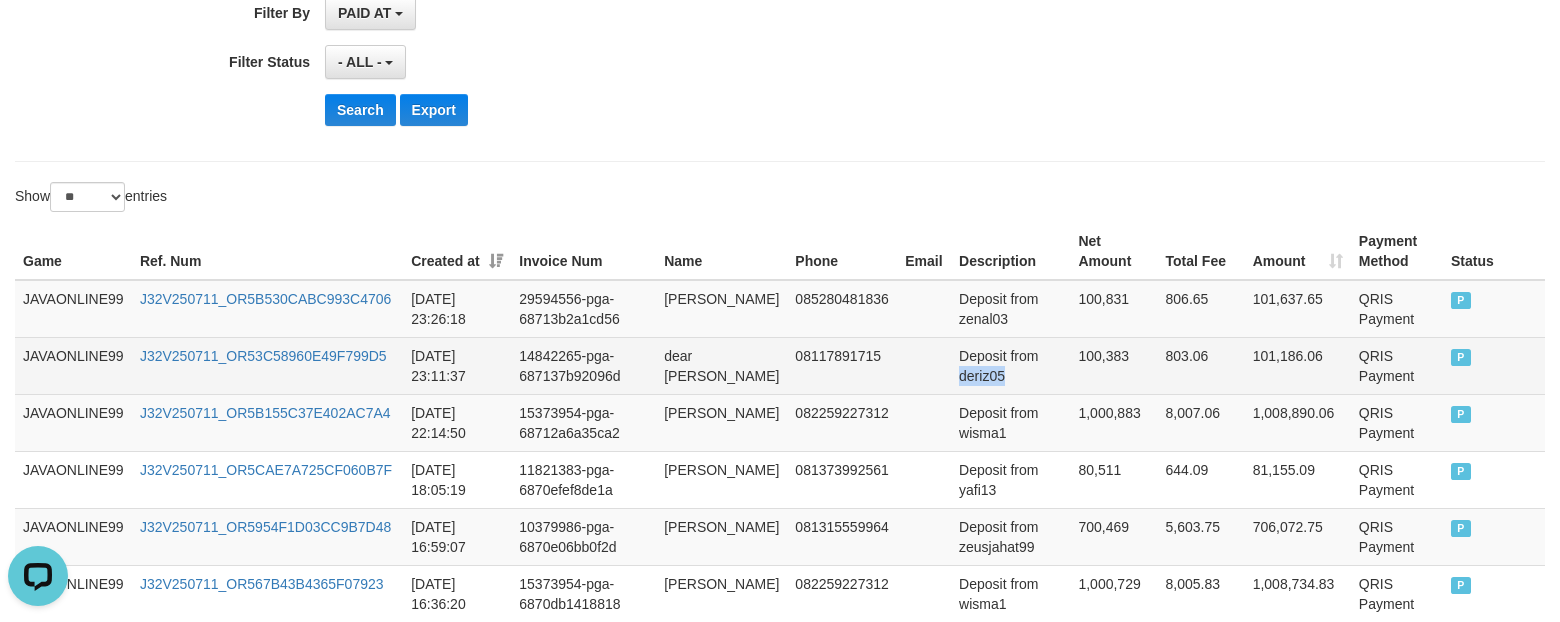 click on "Deposit from deriz05" at bounding box center (1010, 365) 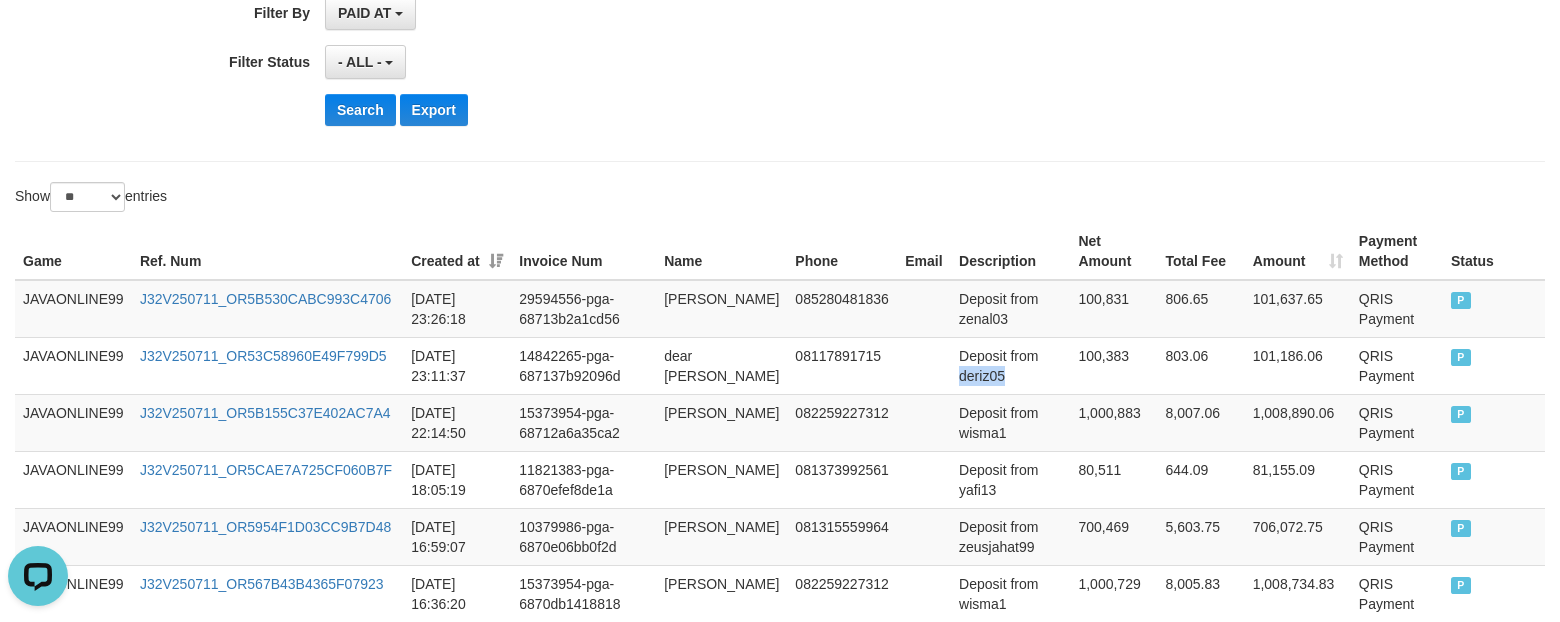 copy on "deriz05" 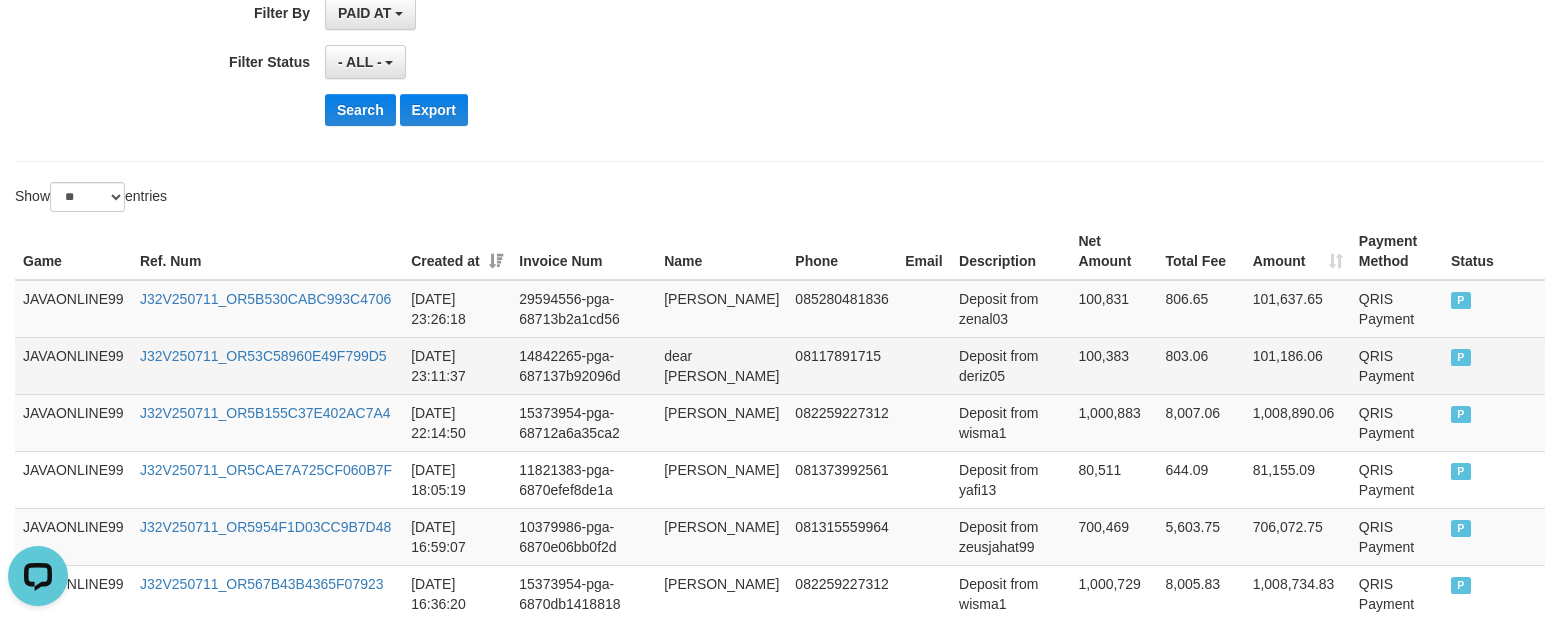 click on "100,383" at bounding box center [1113, 365] 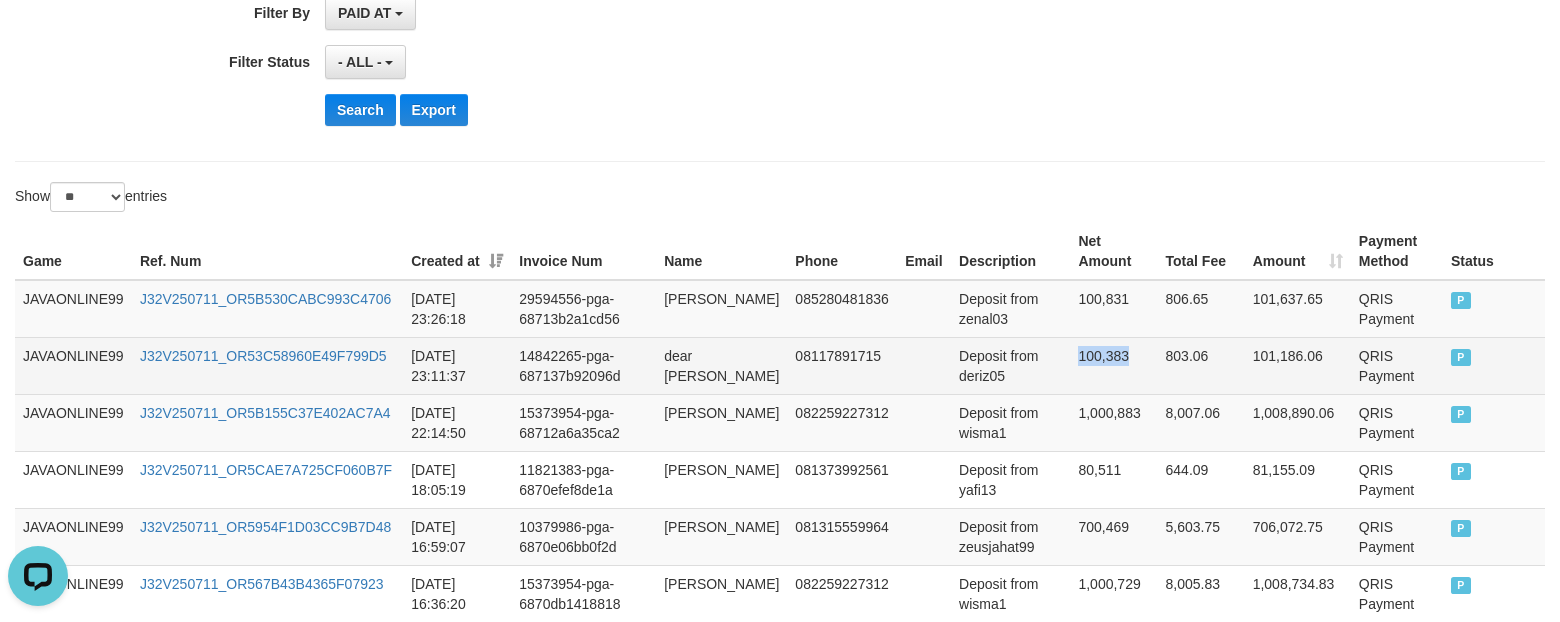 click on "100,383" at bounding box center [1113, 365] 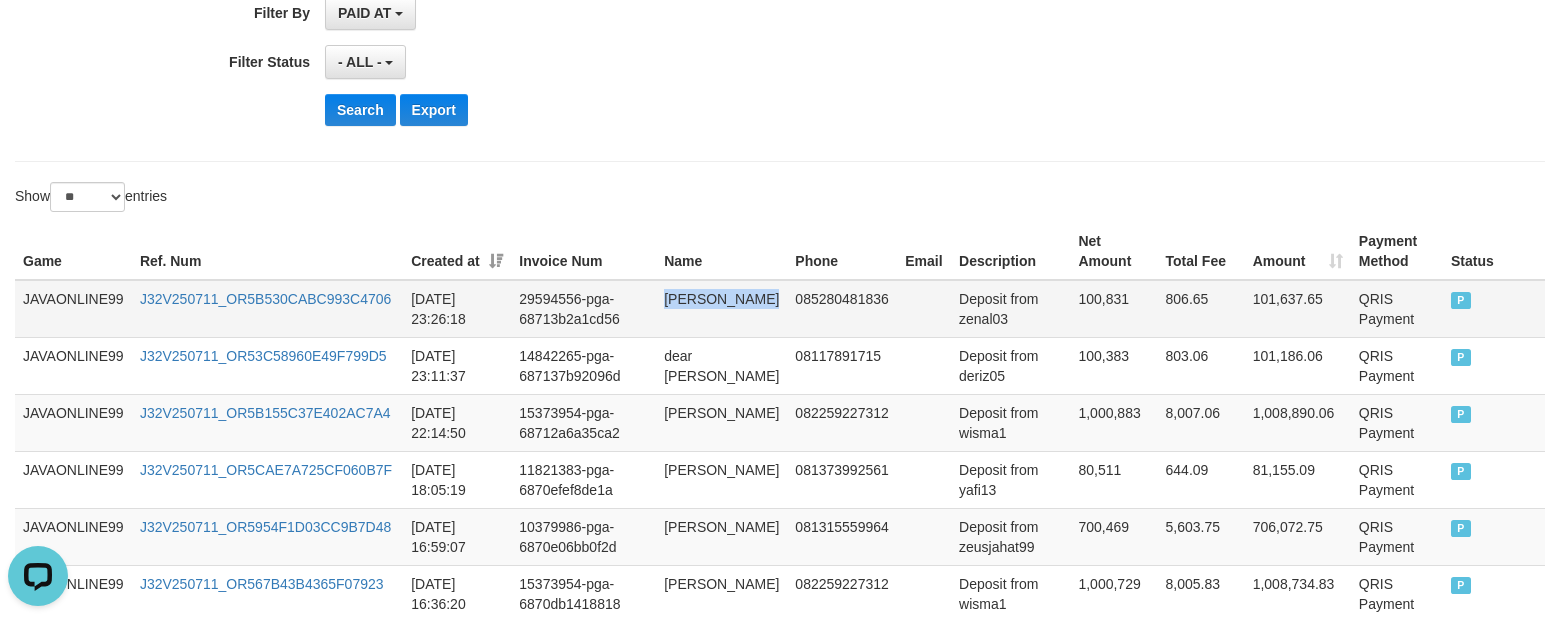 drag, startPoint x: 668, startPoint y: 301, endPoint x: 731, endPoint y: 320, distance: 65.802734 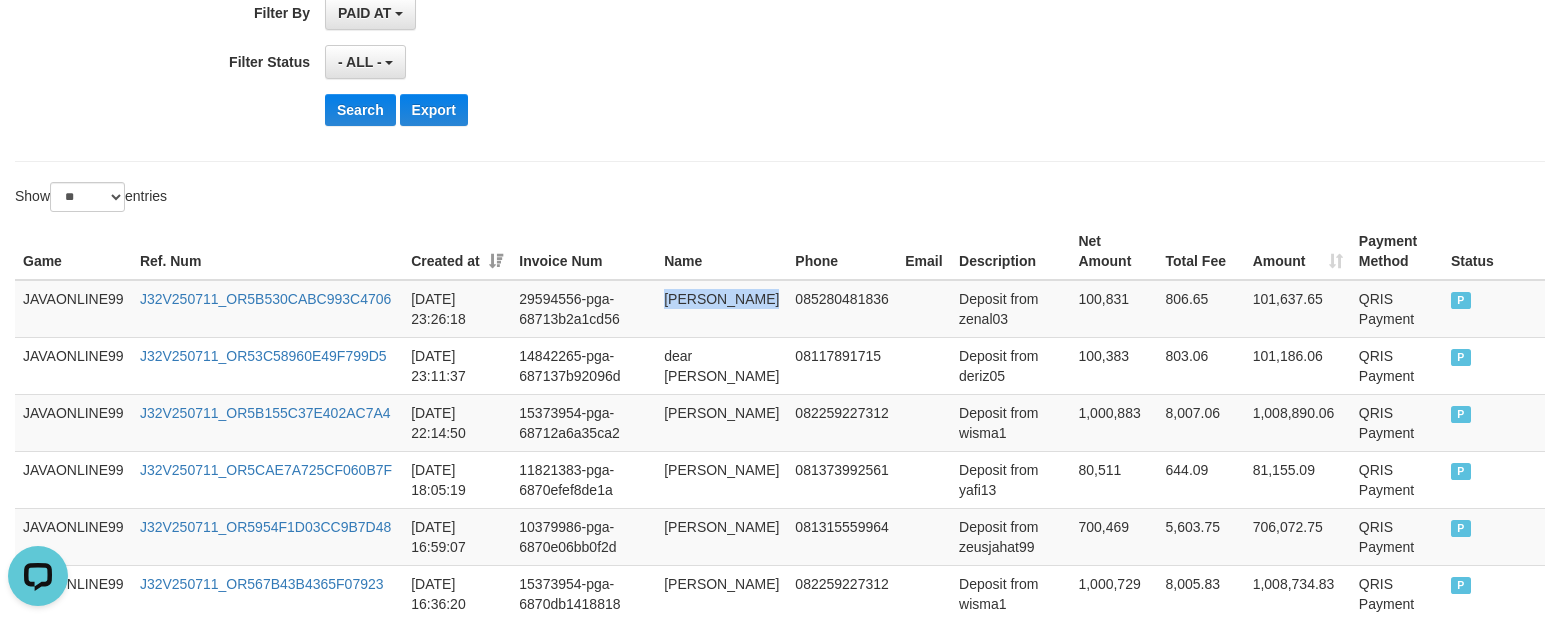 copy on "[PERSON_NAME]" 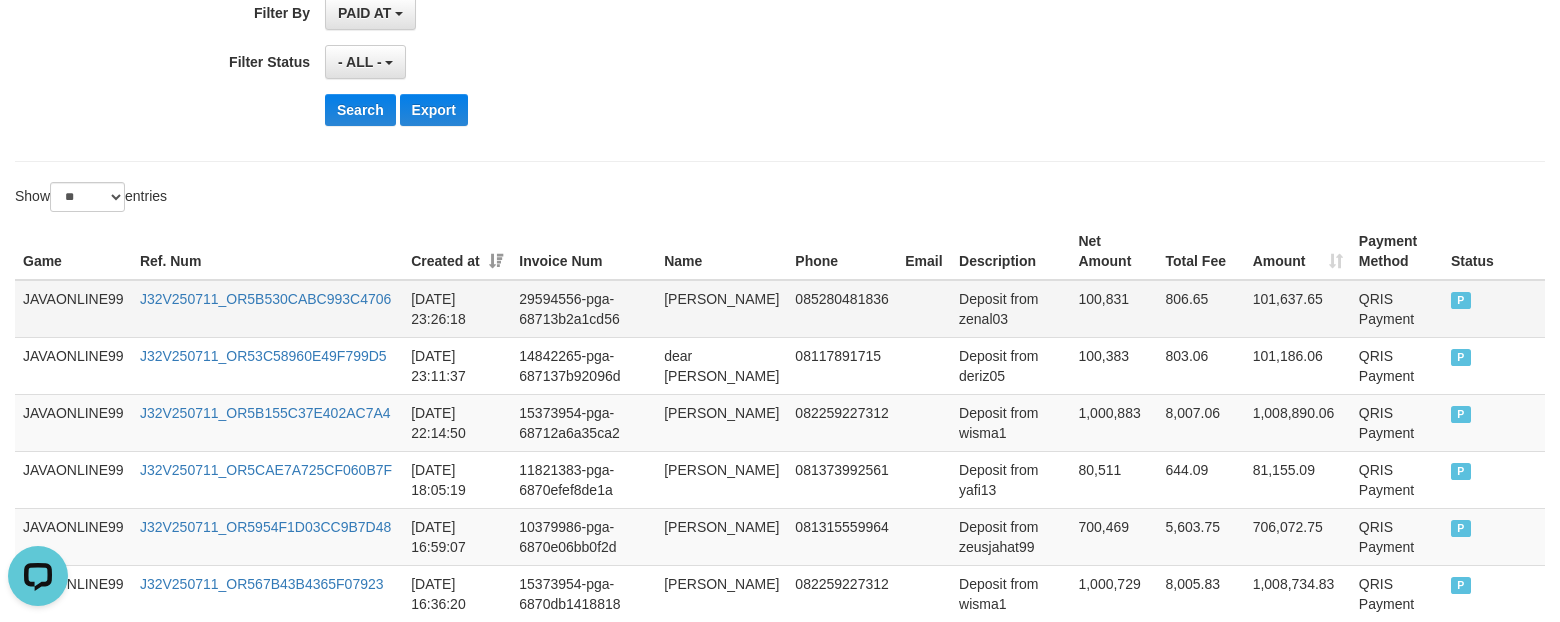 click on "Deposit from zenal03" at bounding box center [1010, 309] 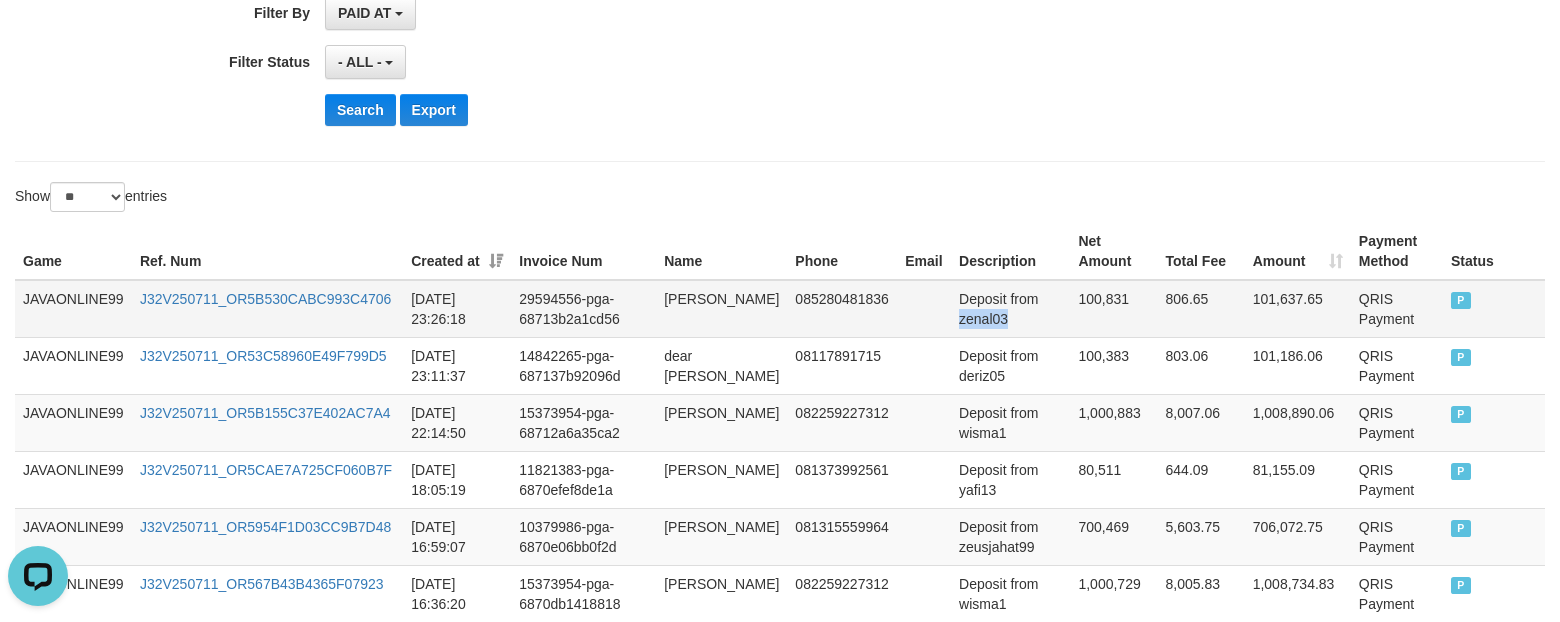 click on "Deposit from zenal03" at bounding box center (1010, 309) 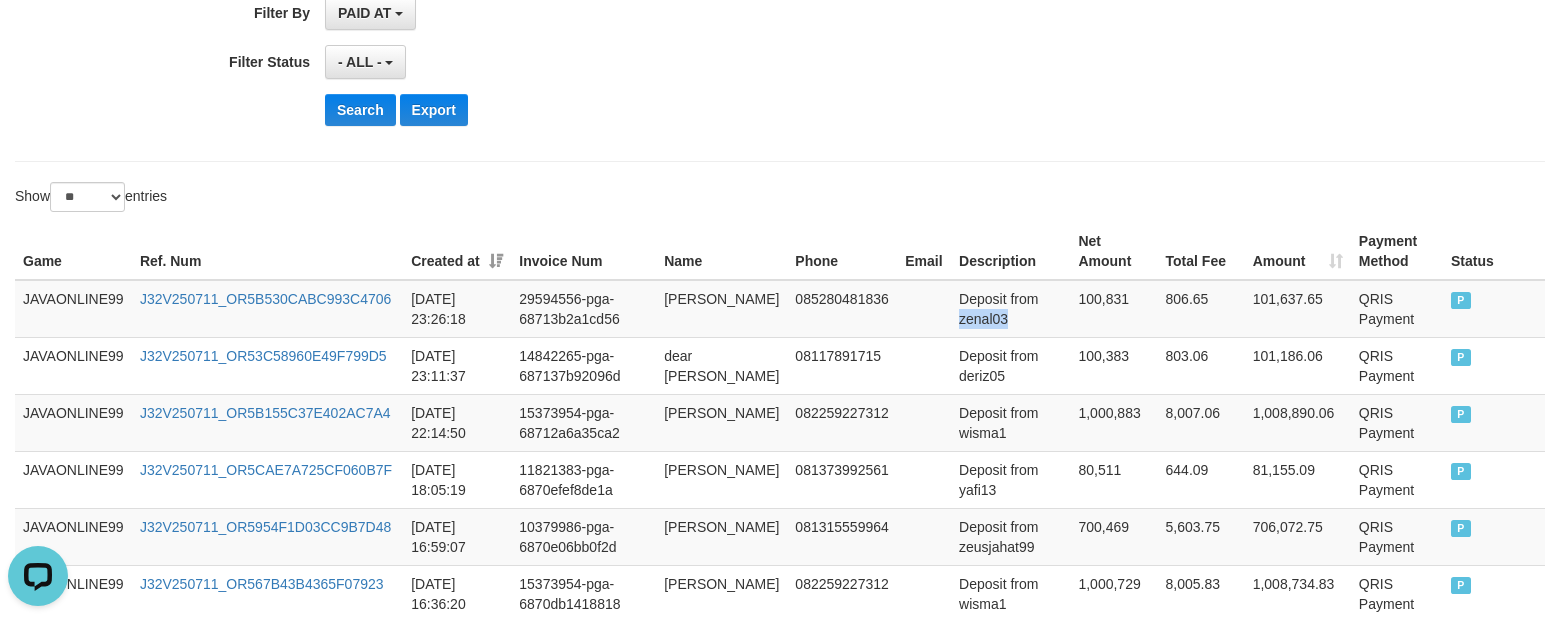 copy on "zenal03" 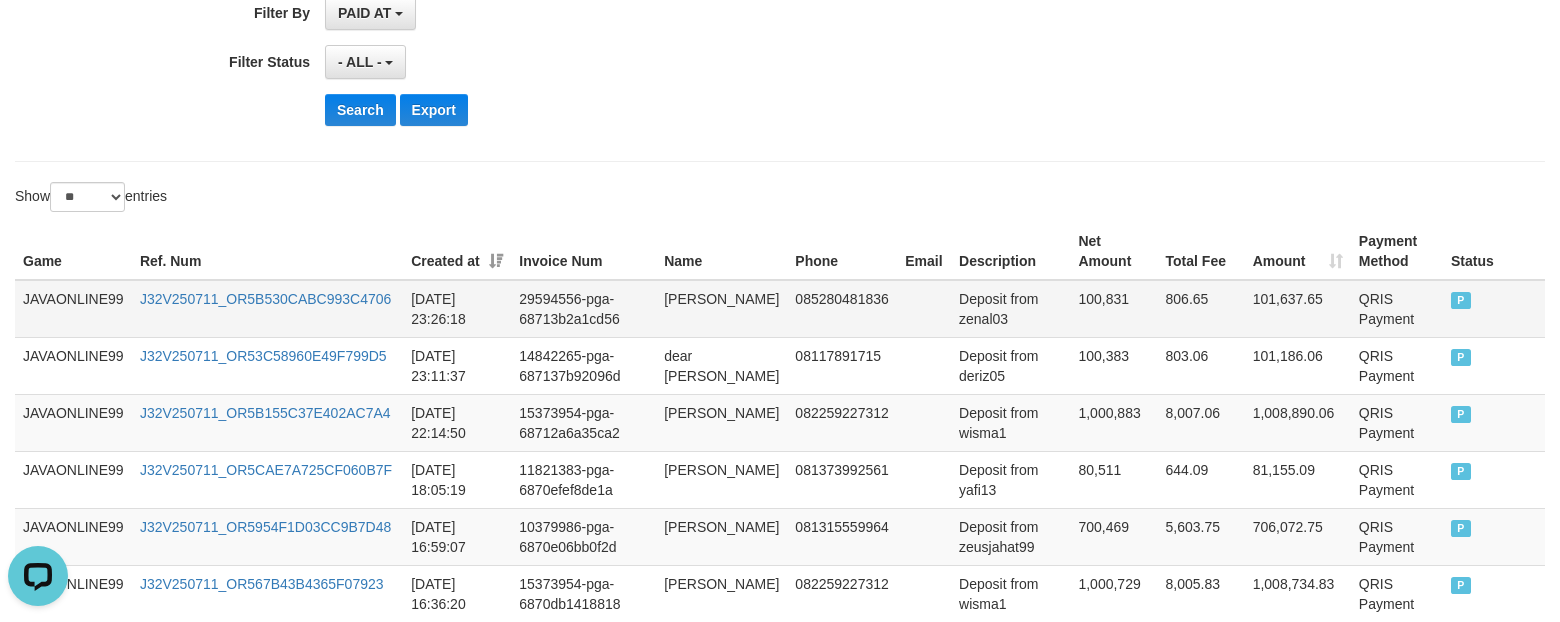 click on "100,831" at bounding box center (1113, 309) 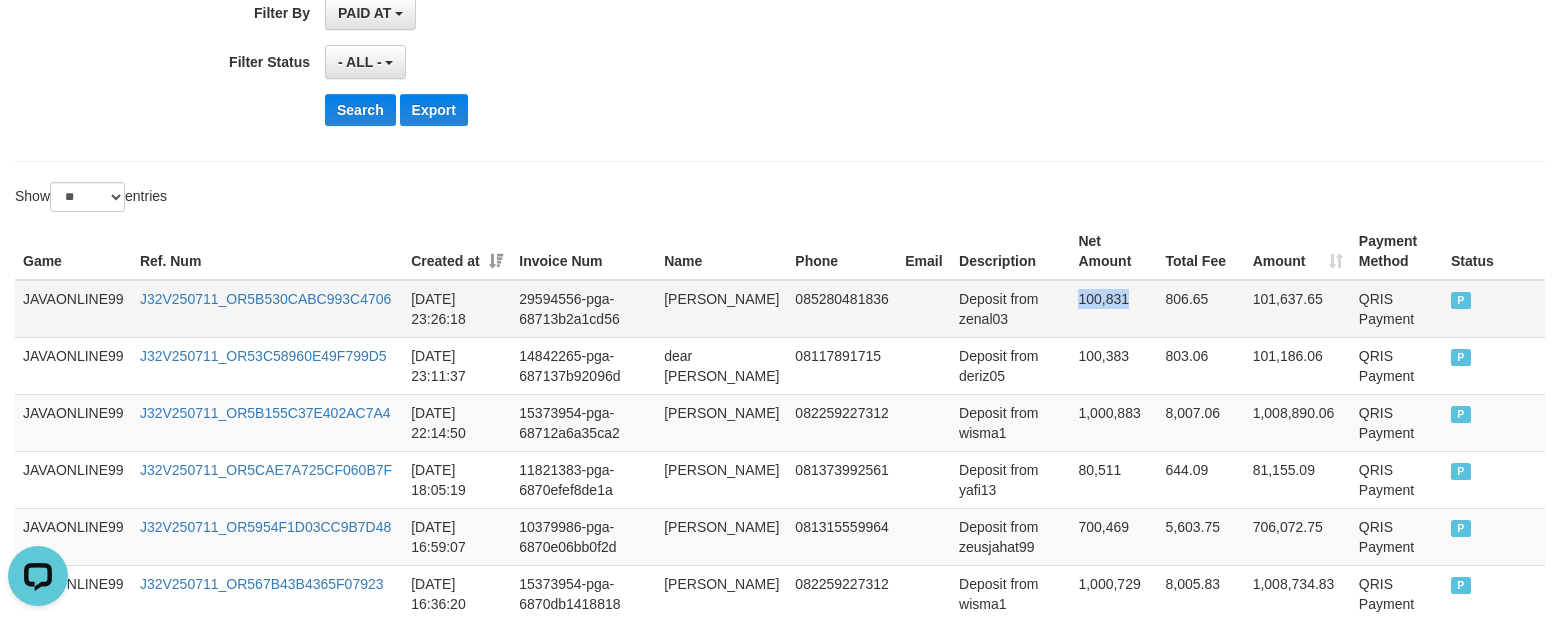 click on "100,831" at bounding box center [1113, 309] 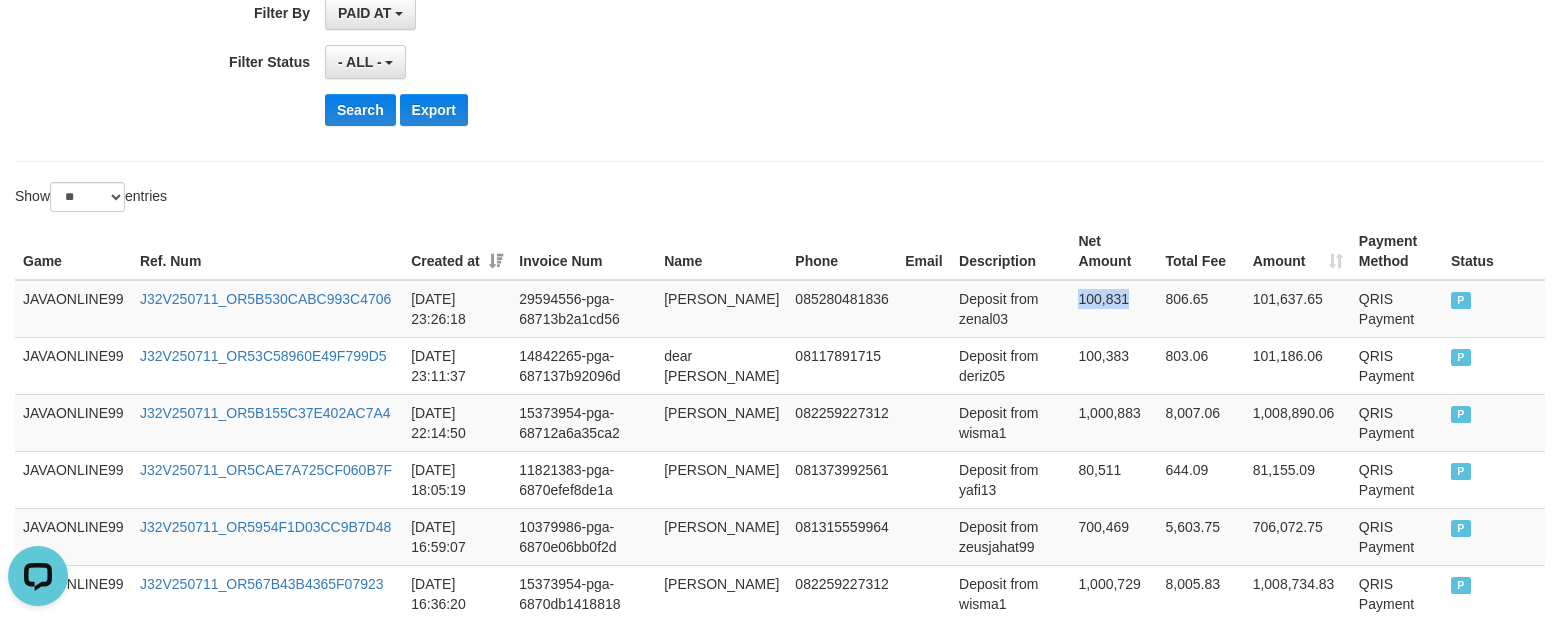 copy on "100,831" 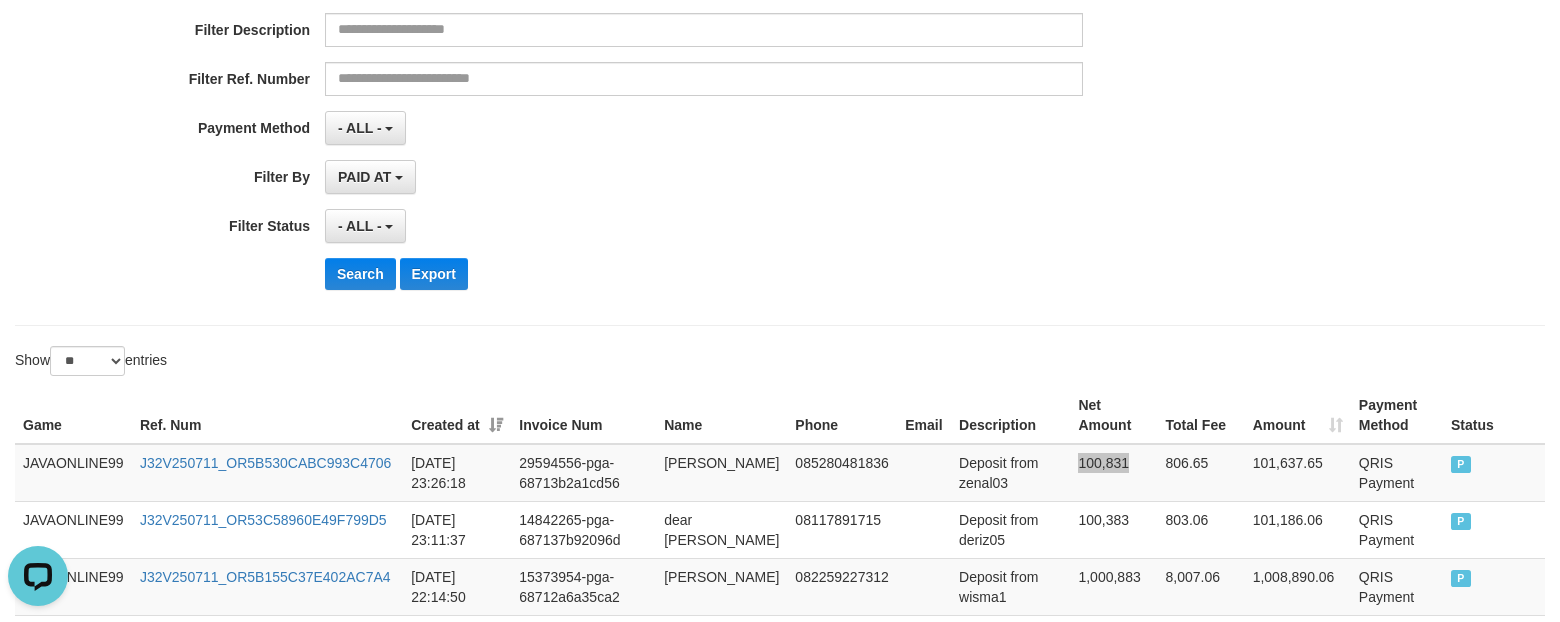 scroll, scrollTop: 0, scrollLeft: 0, axis: both 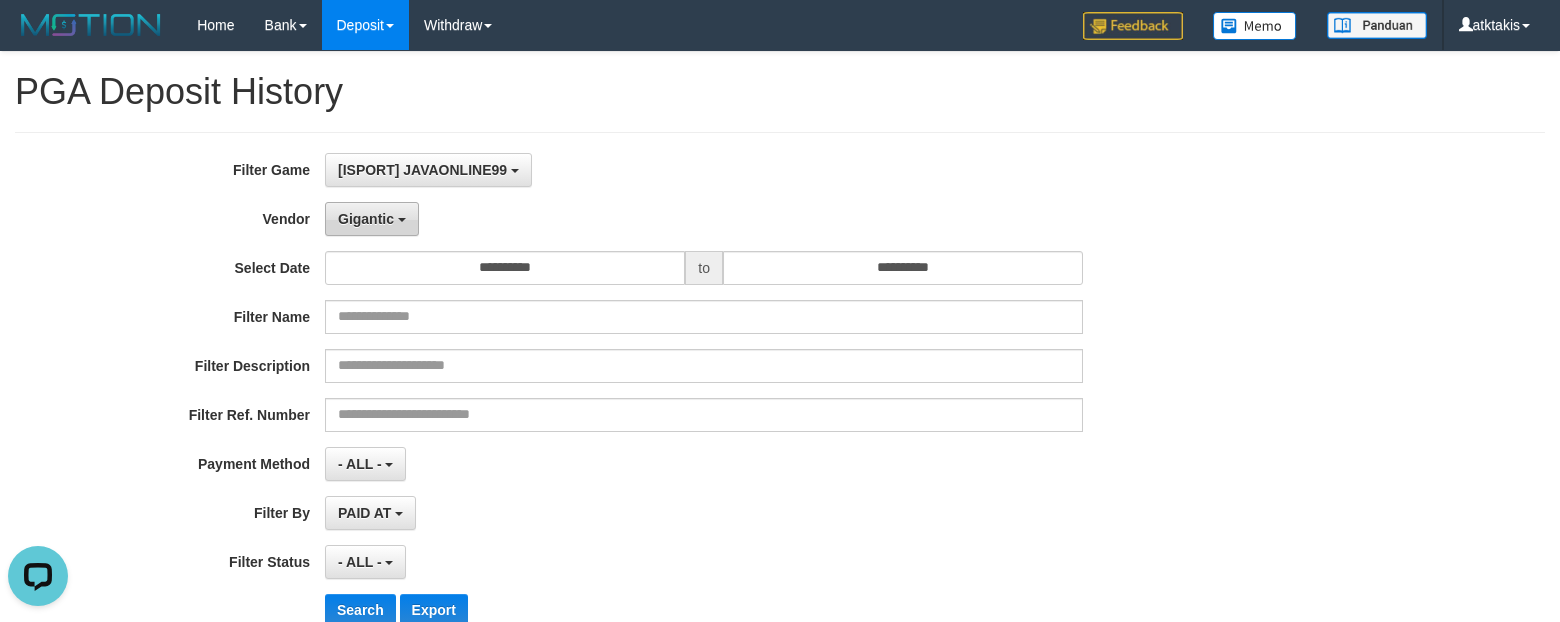 click on "Gigantic" at bounding box center (372, 219) 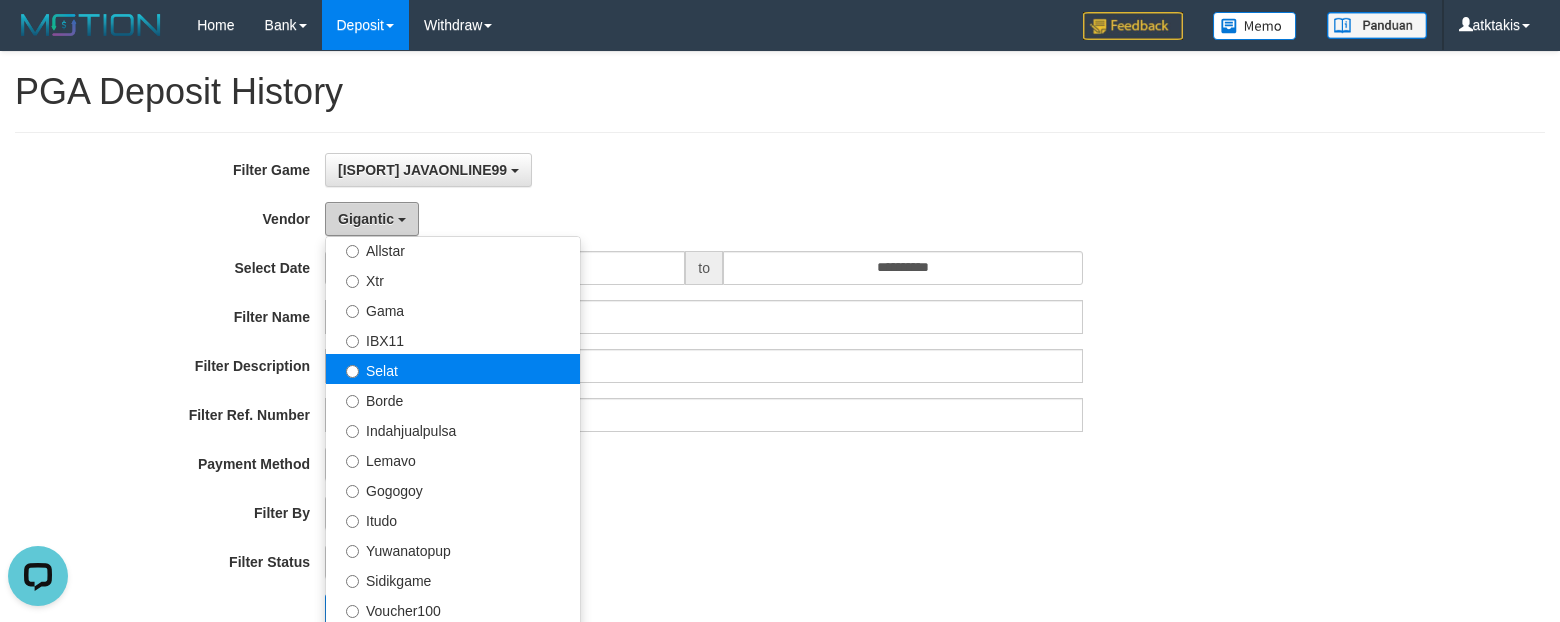 scroll, scrollTop: 500, scrollLeft: 0, axis: vertical 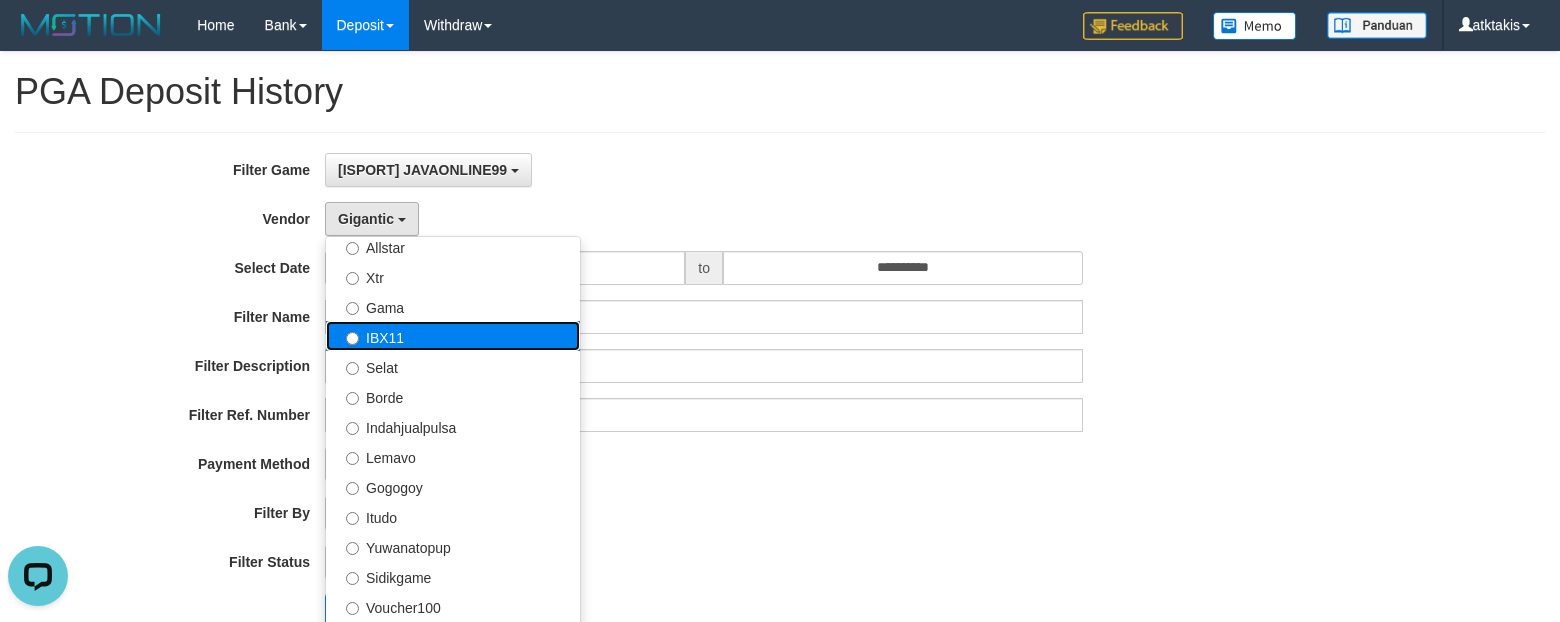 click on "IBX11" at bounding box center (453, 336) 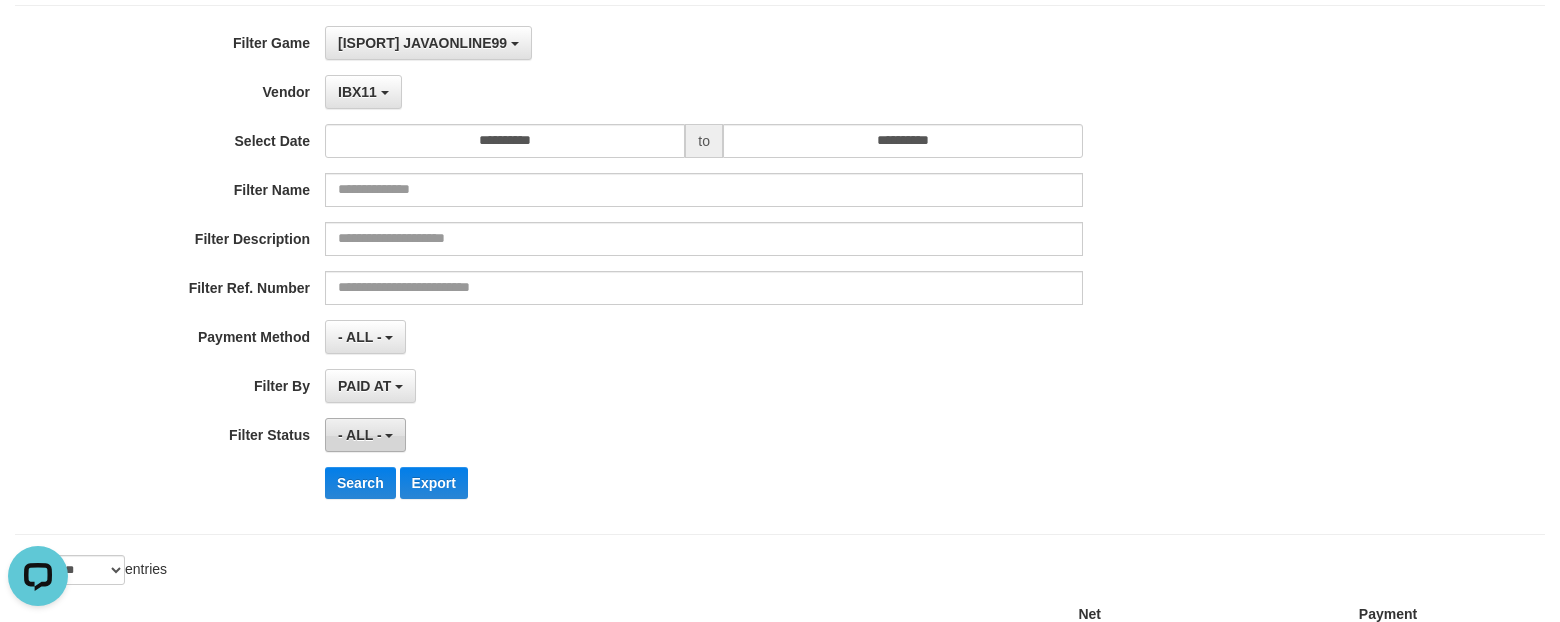 scroll, scrollTop: 250, scrollLeft: 0, axis: vertical 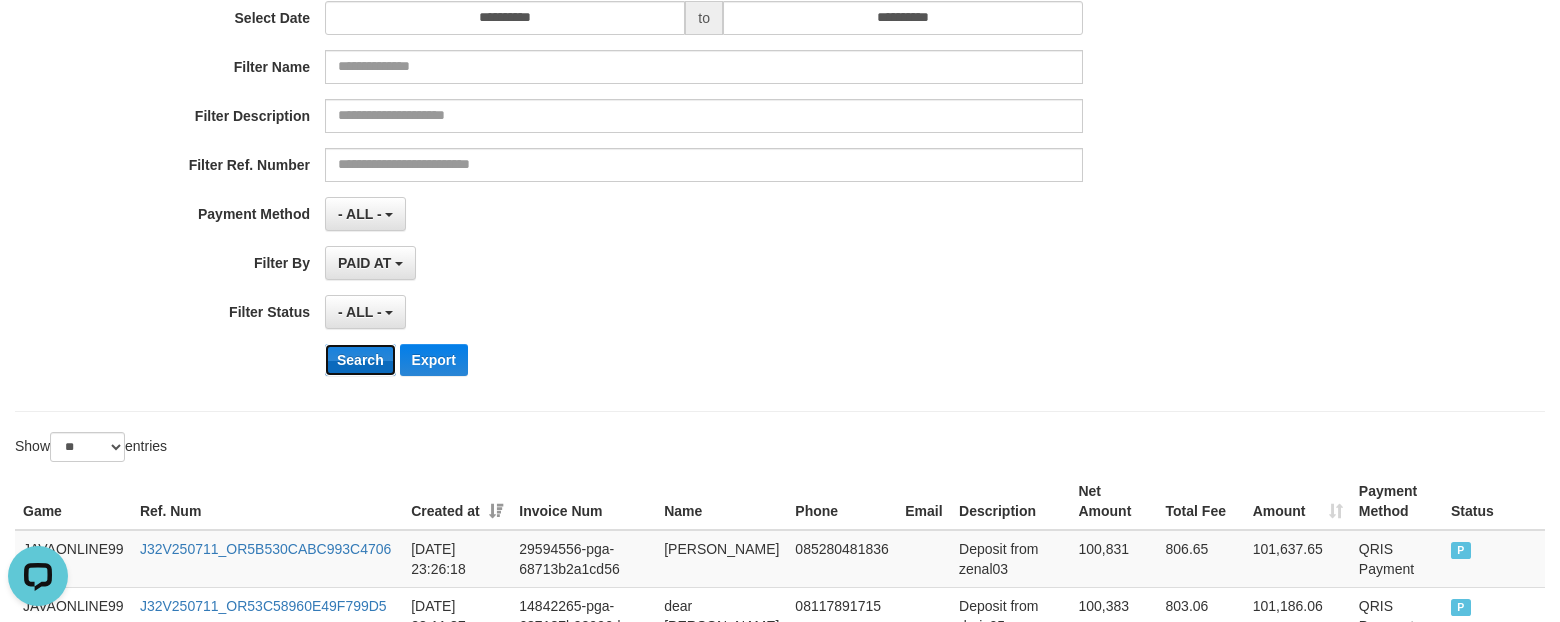 click on "Search" at bounding box center (360, 360) 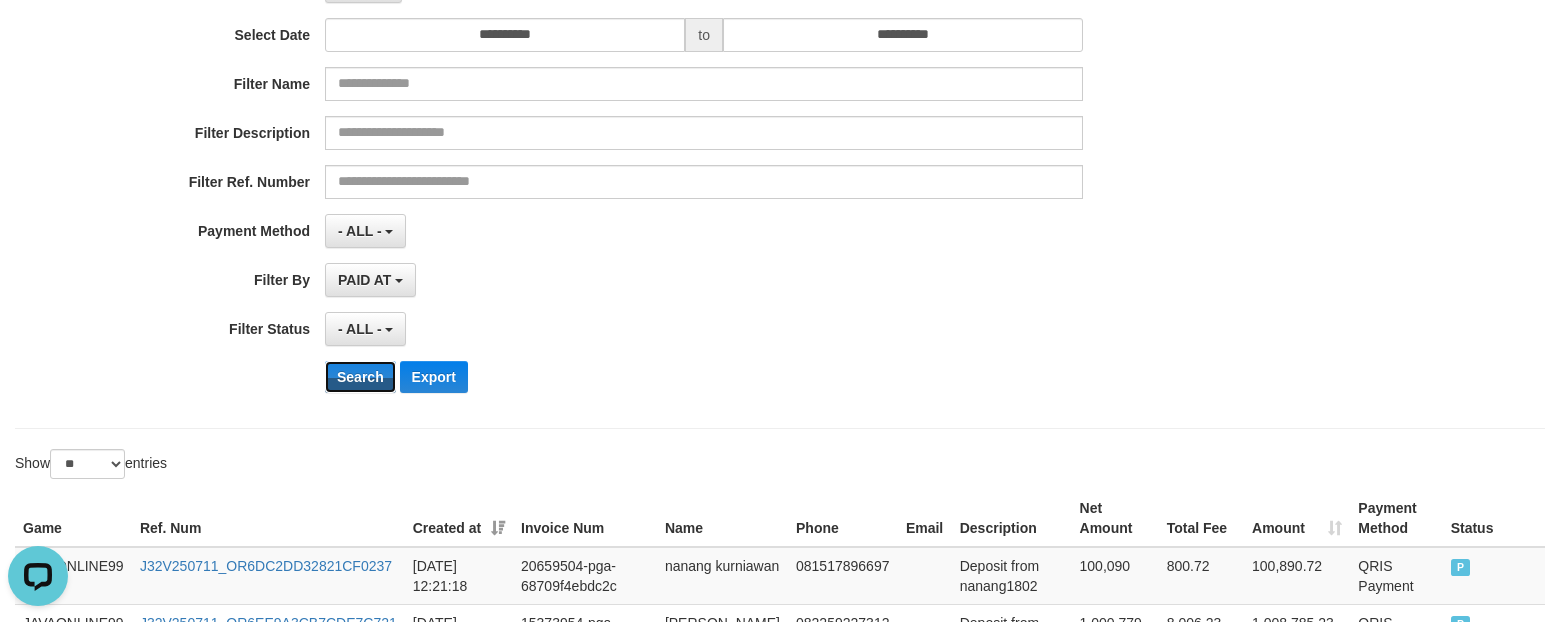 scroll, scrollTop: 0, scrollLeft: 0, axis: both 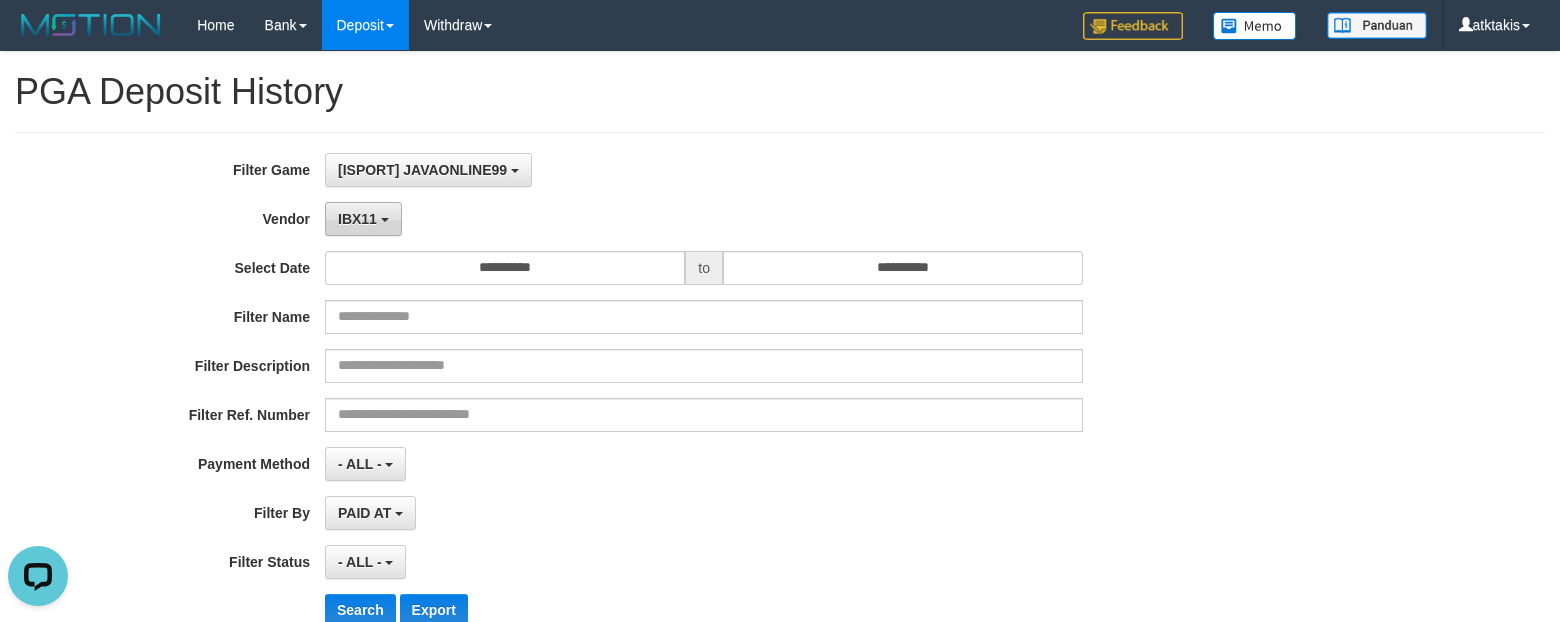 click on "IBX11" at bounding box center (357, 219) 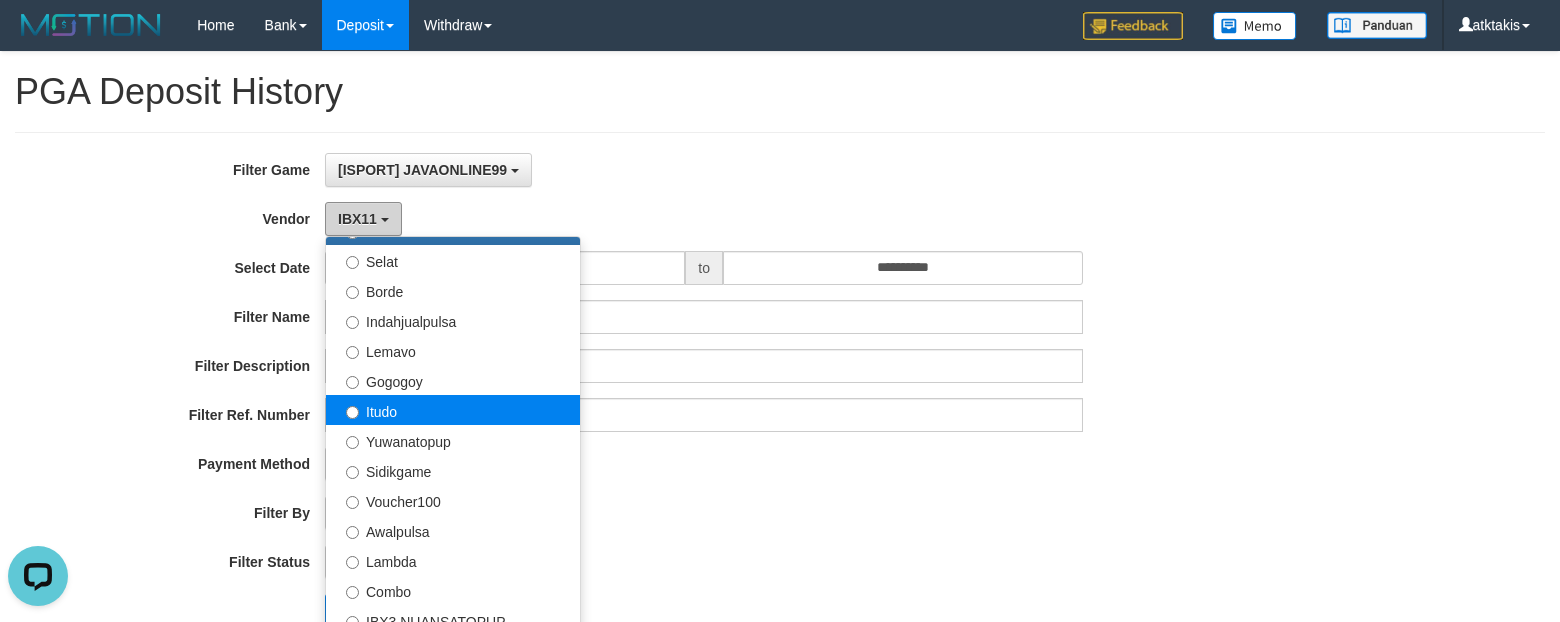 scroll, scrollTop: 686, scrollLeft: 0, axis: vertical 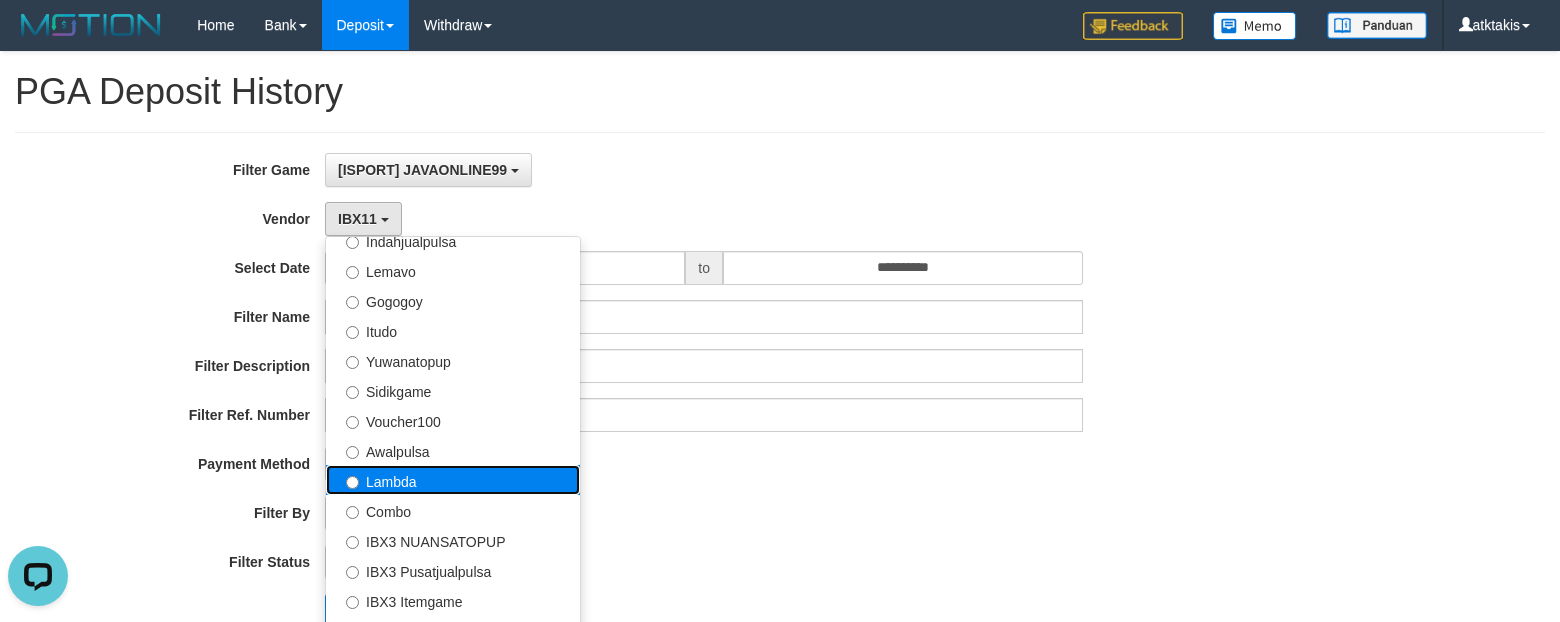 click on "Lambda" at bounding box center (453, 480) 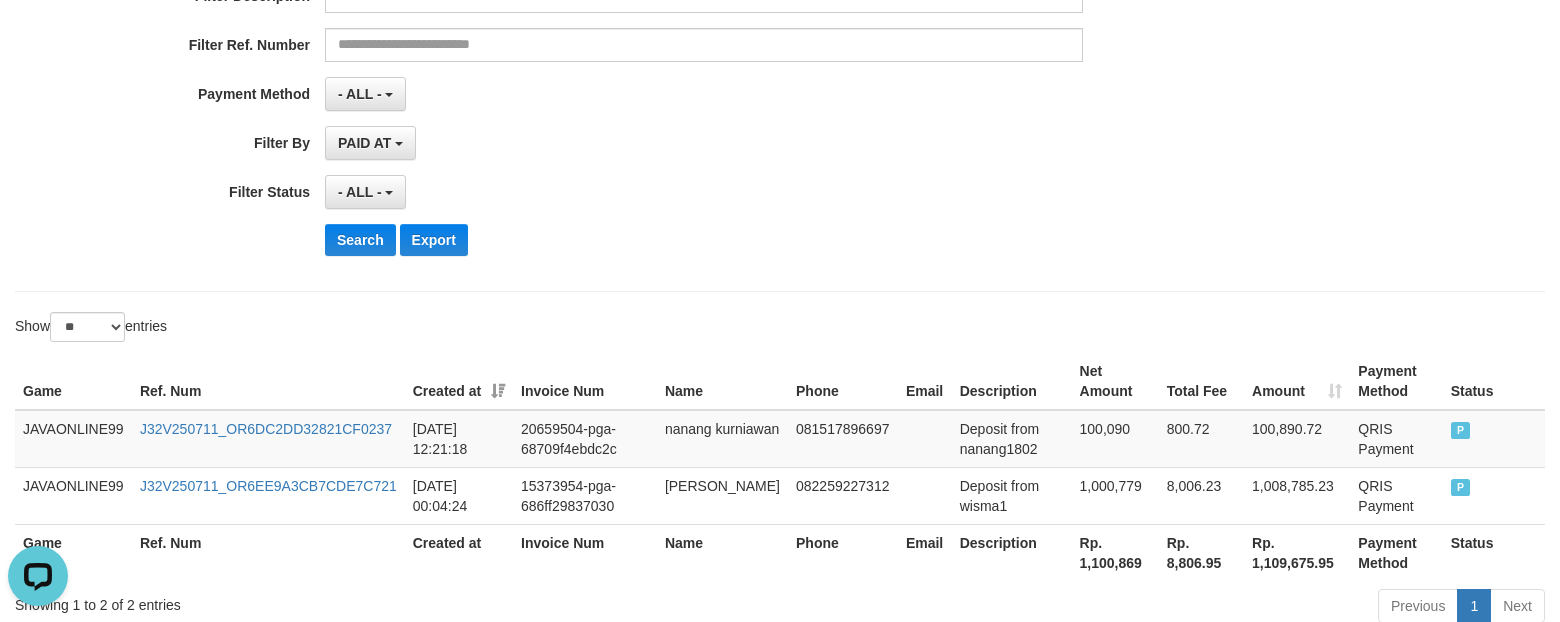scroll, scrollTop: 375, scrollLeft: 0, axis: vertical 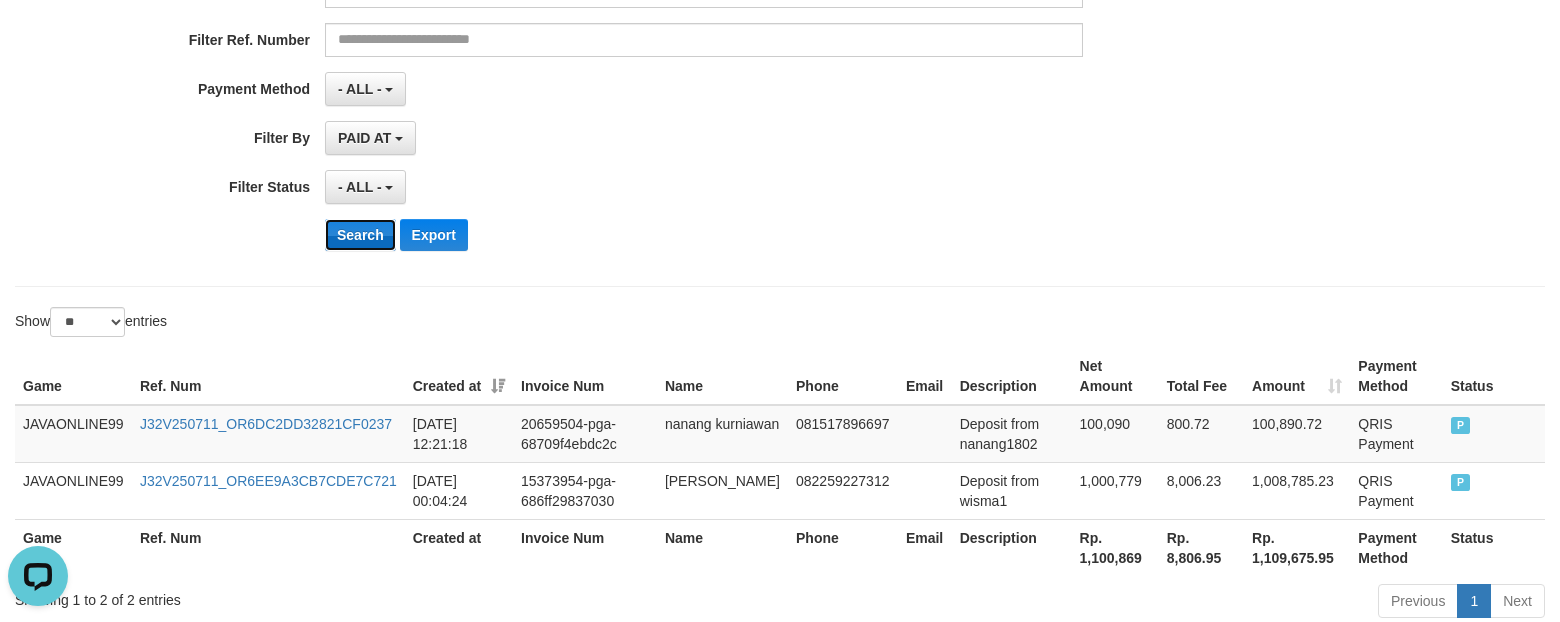 click on "Search" at bounding box center [360, 235] 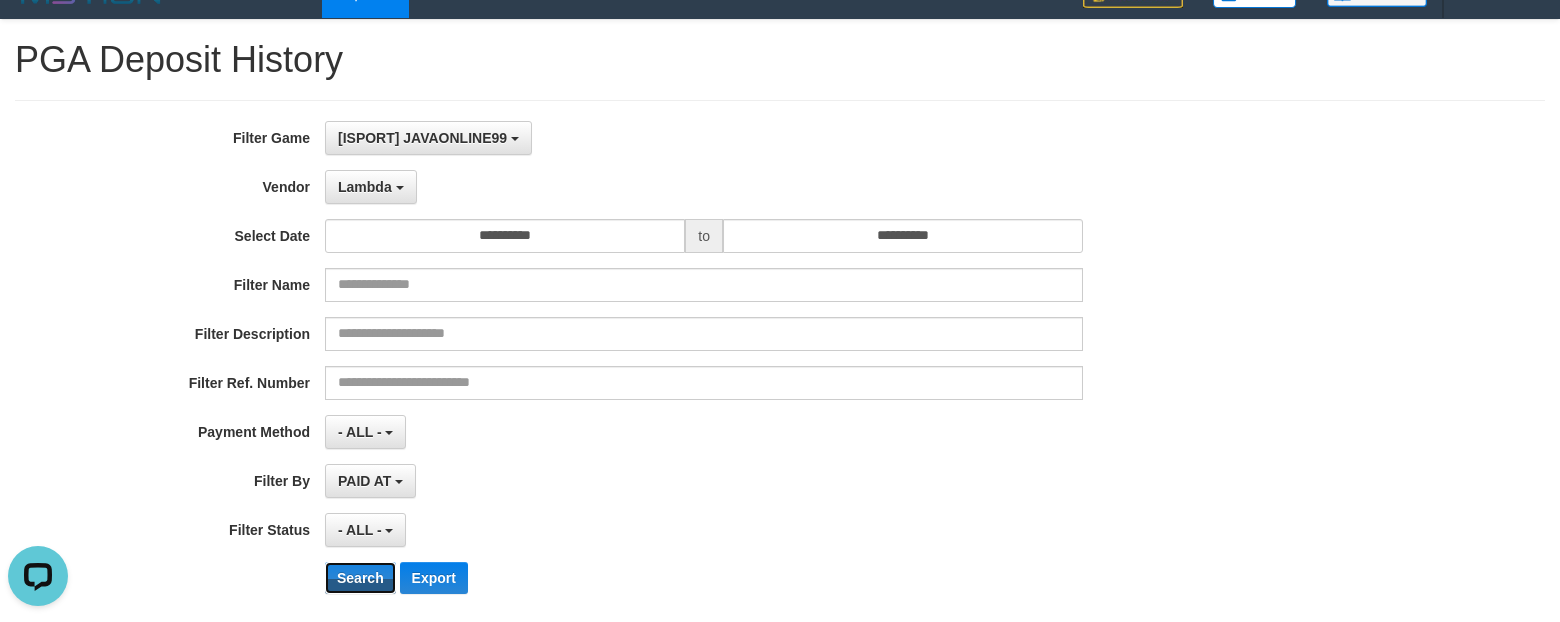 scroll, scrollTop: 0, scrollLeft: 0, axis: both 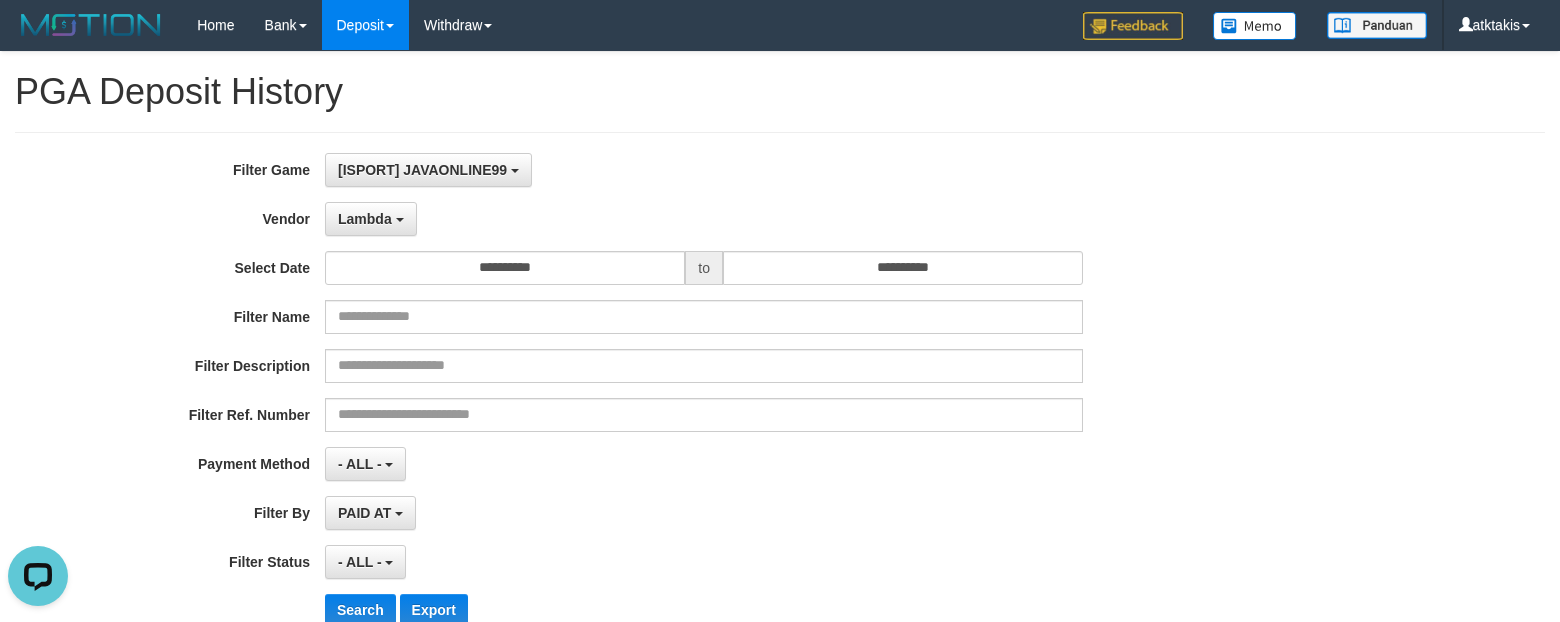 click on "**********" at bounding box center [650, 397] 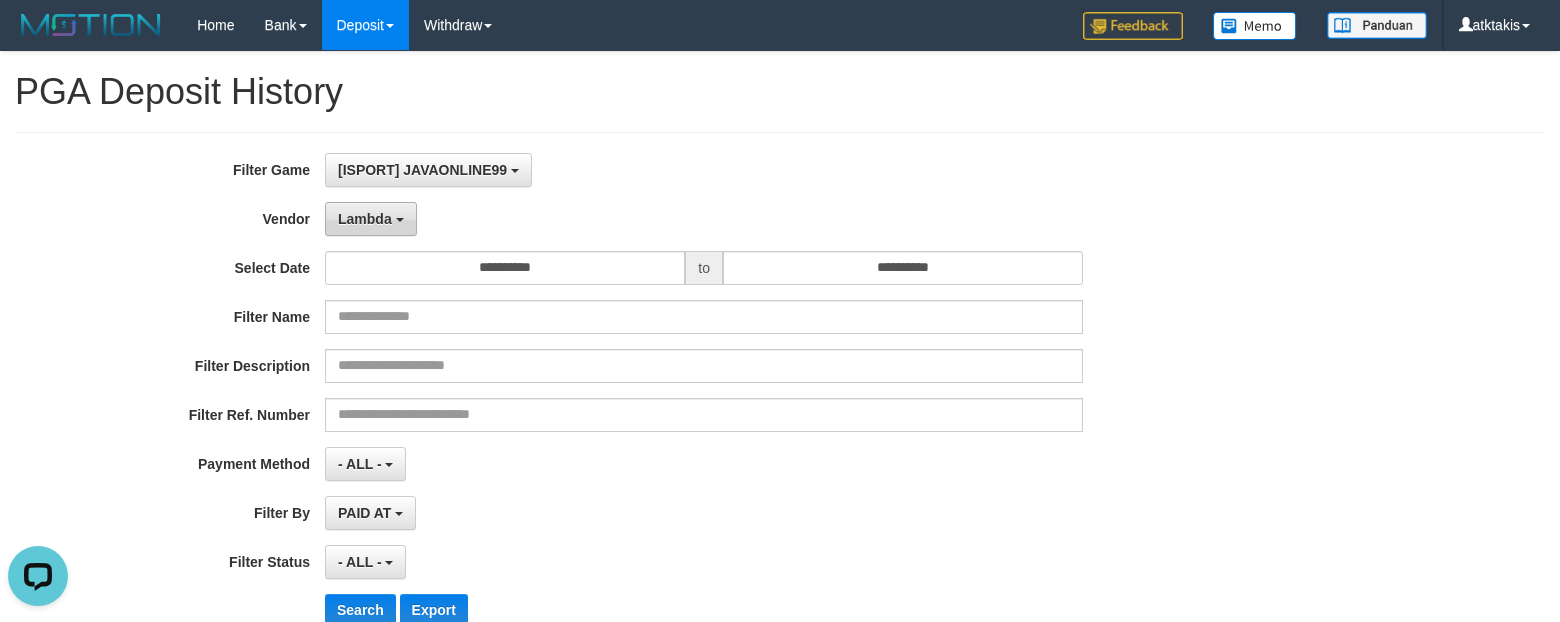 click on "Lambda" at bounding box center [365, 219] 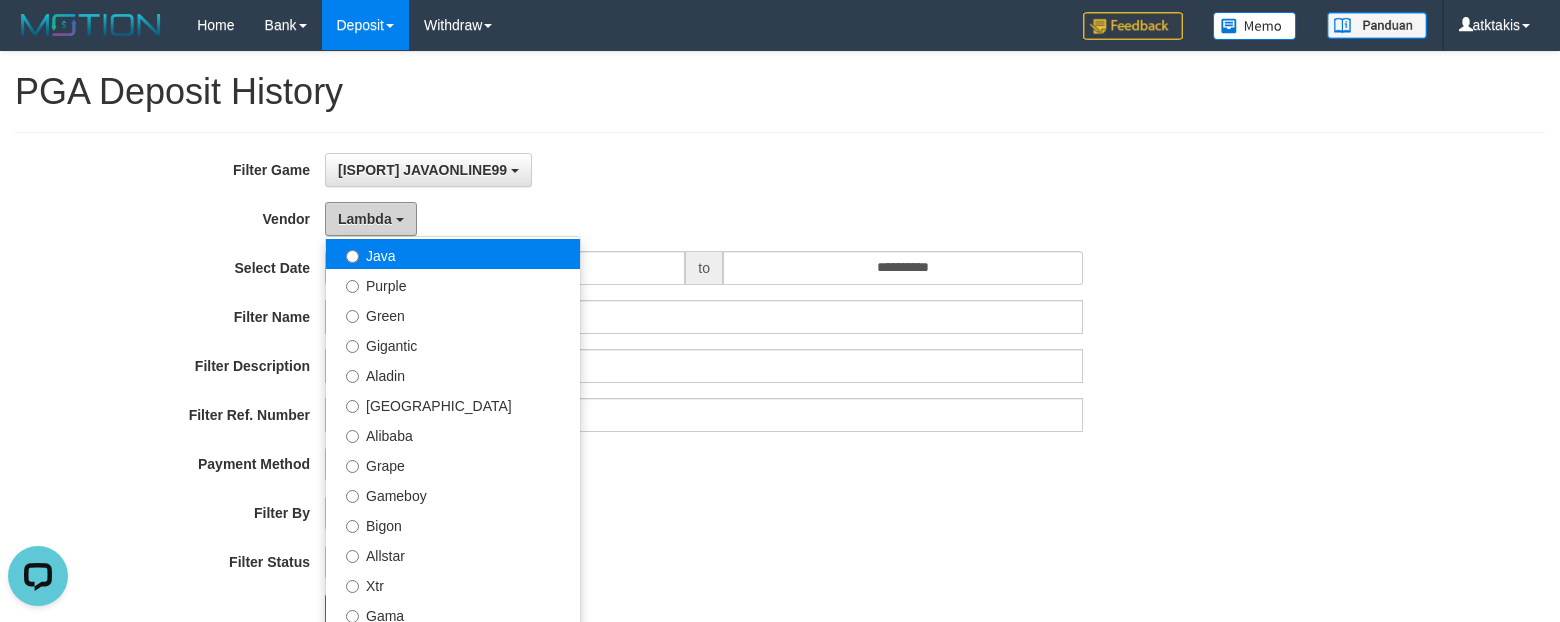 scroll, scrollTop: 0, scrollLeft: 0, axis: both 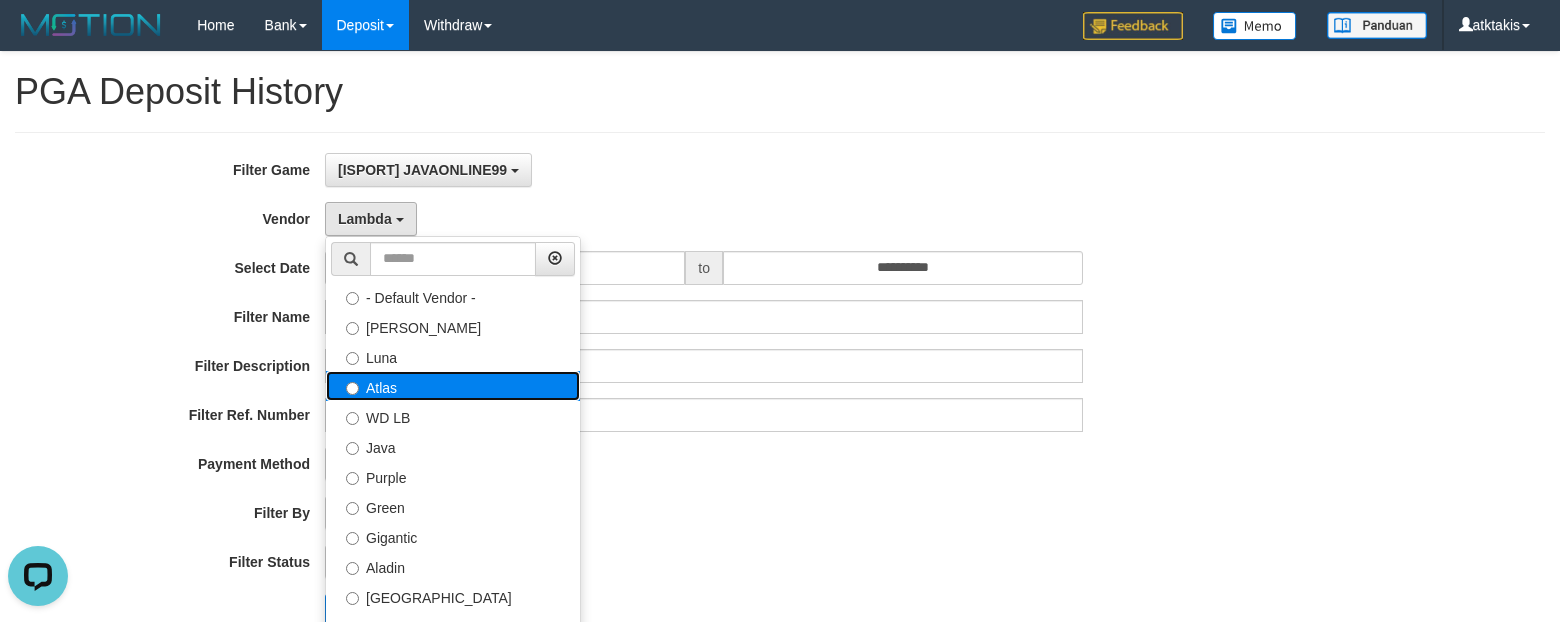 click on "Atlas" at bounding box center [453, 386] 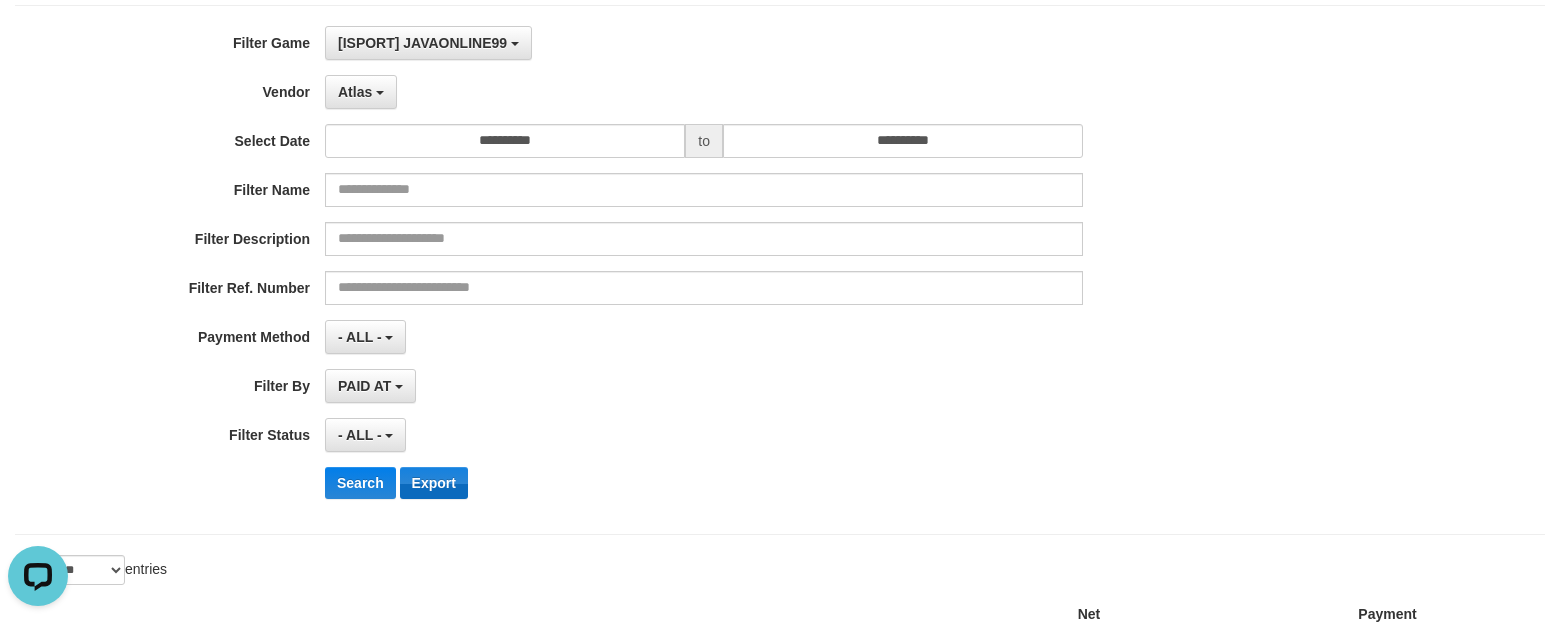 scroll, scrollTop: 250, scrollLeft: 0, axis: vertical 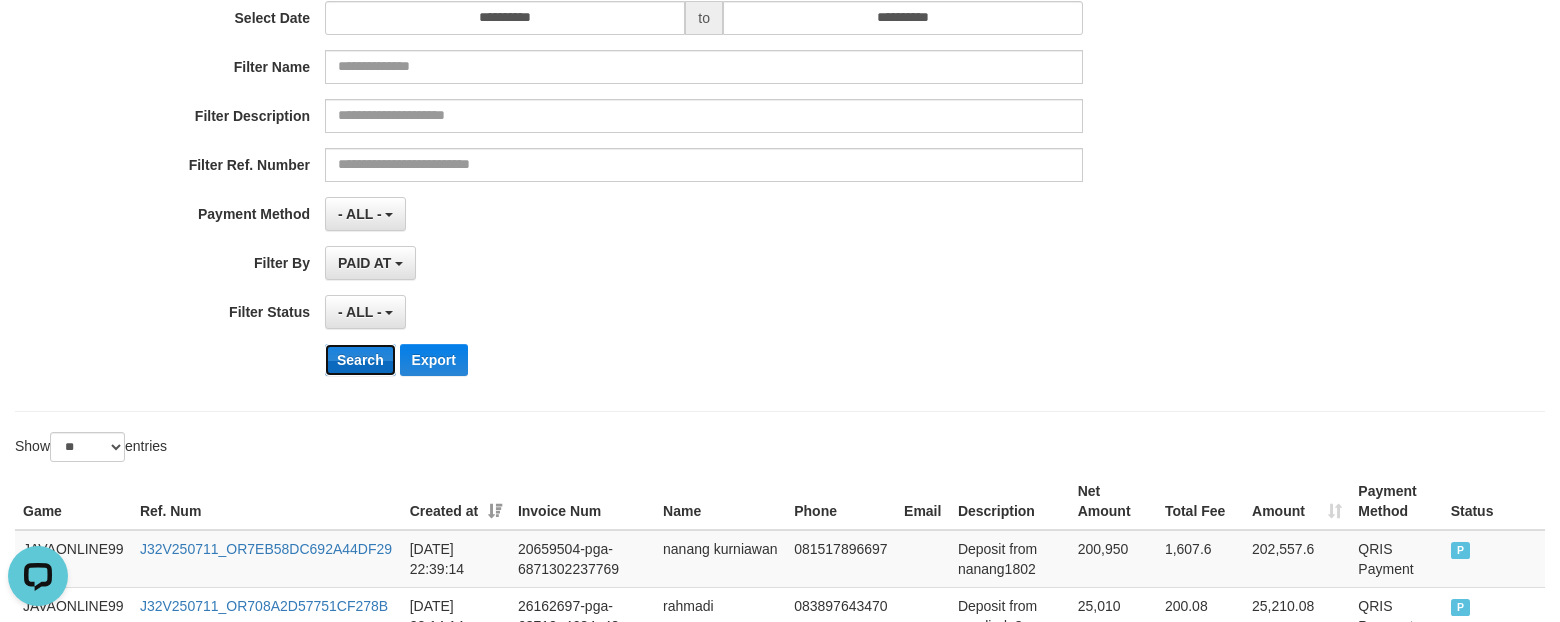click on "Search" at bounding box center (360, 360) 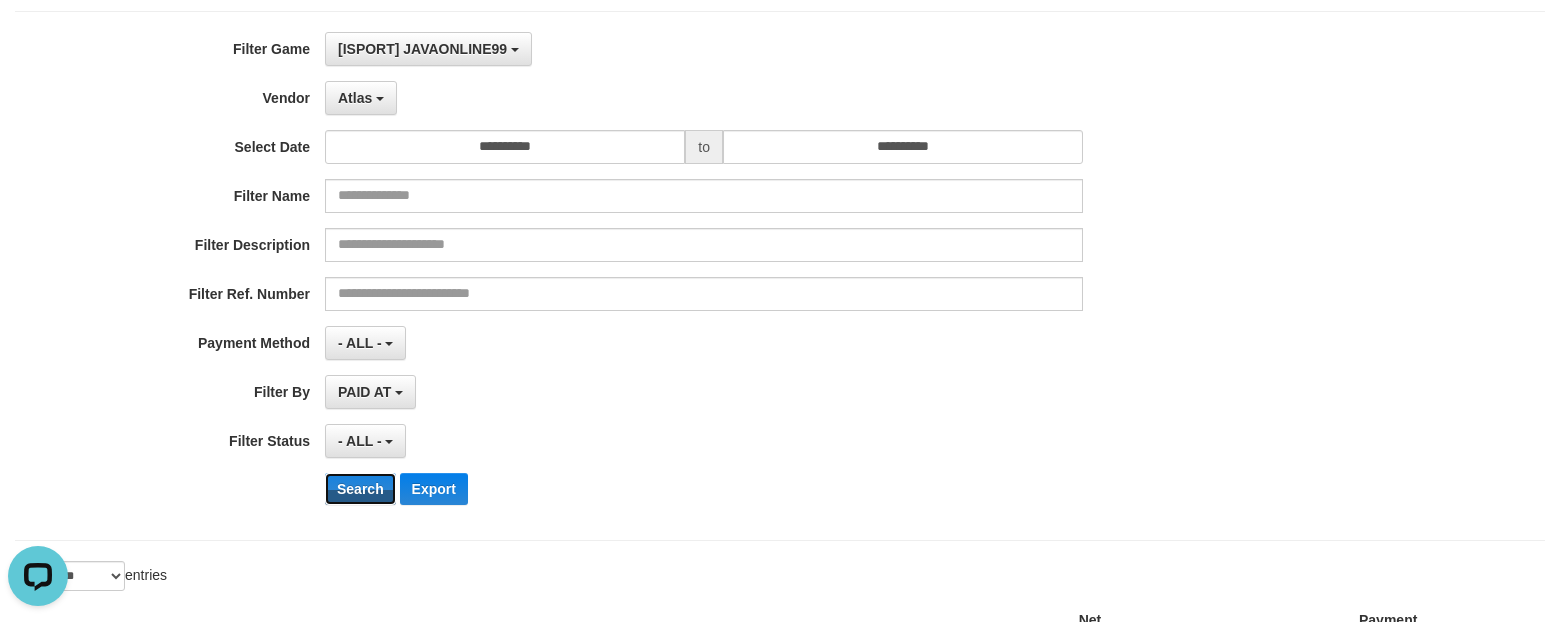 scroll, scrollTop: 0, scrollLeft: 0, axis: both 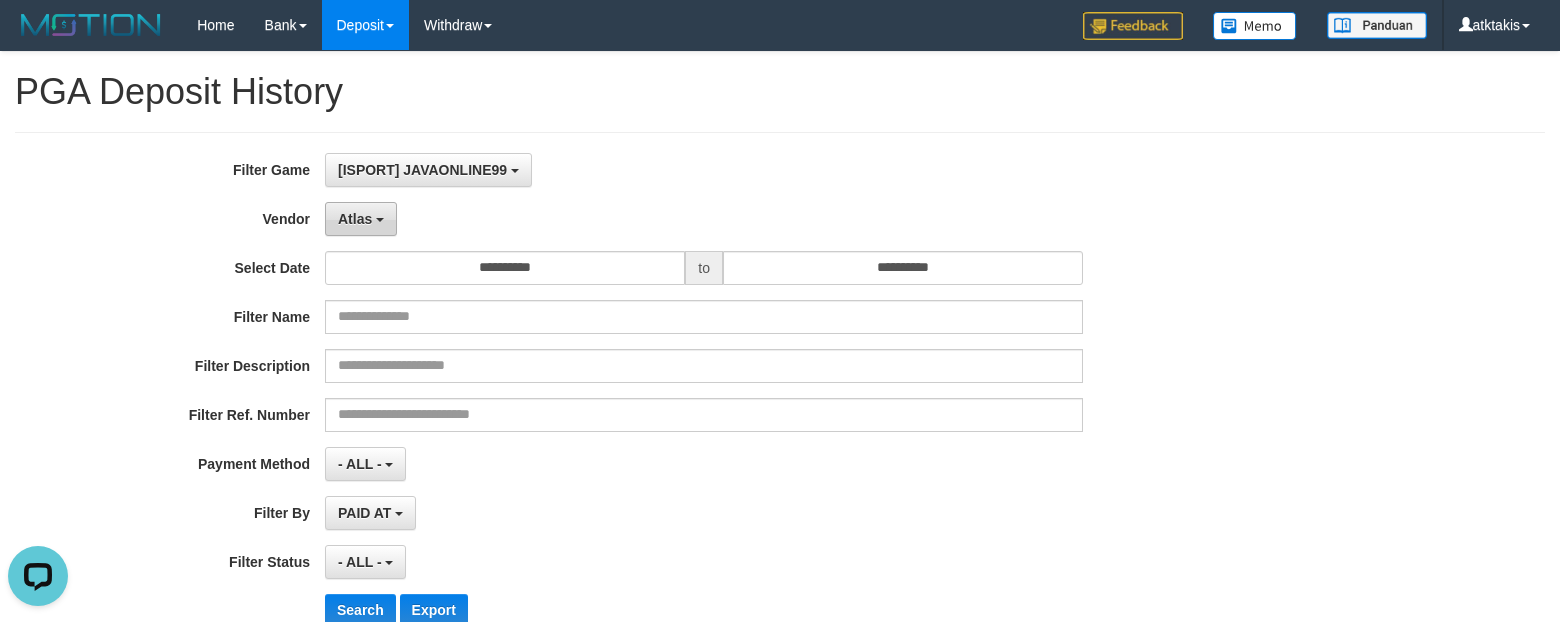 click on "Atlas" at bounding box center [361, 219] 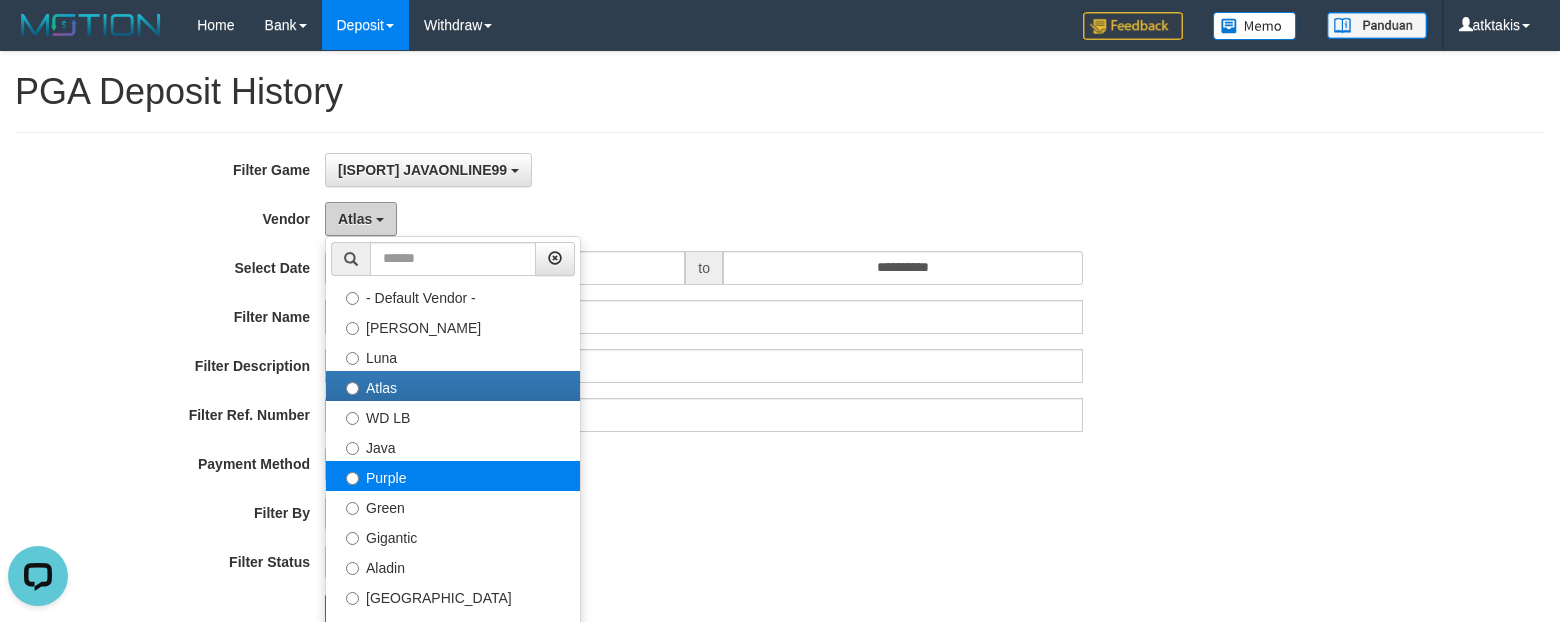 scroll, scrollTop: 125, scrollLeft: 0, axis: vertical 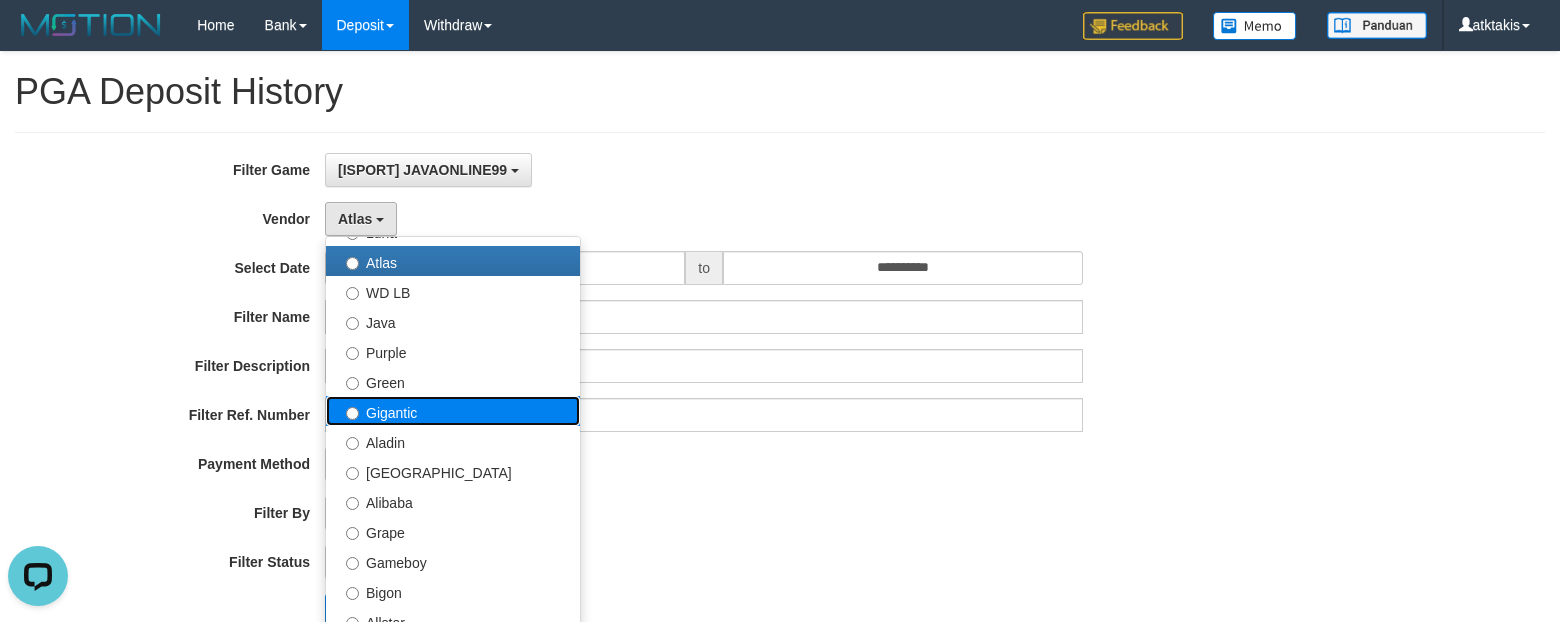 click on "Gigantic" at bounding box center [453, 411] 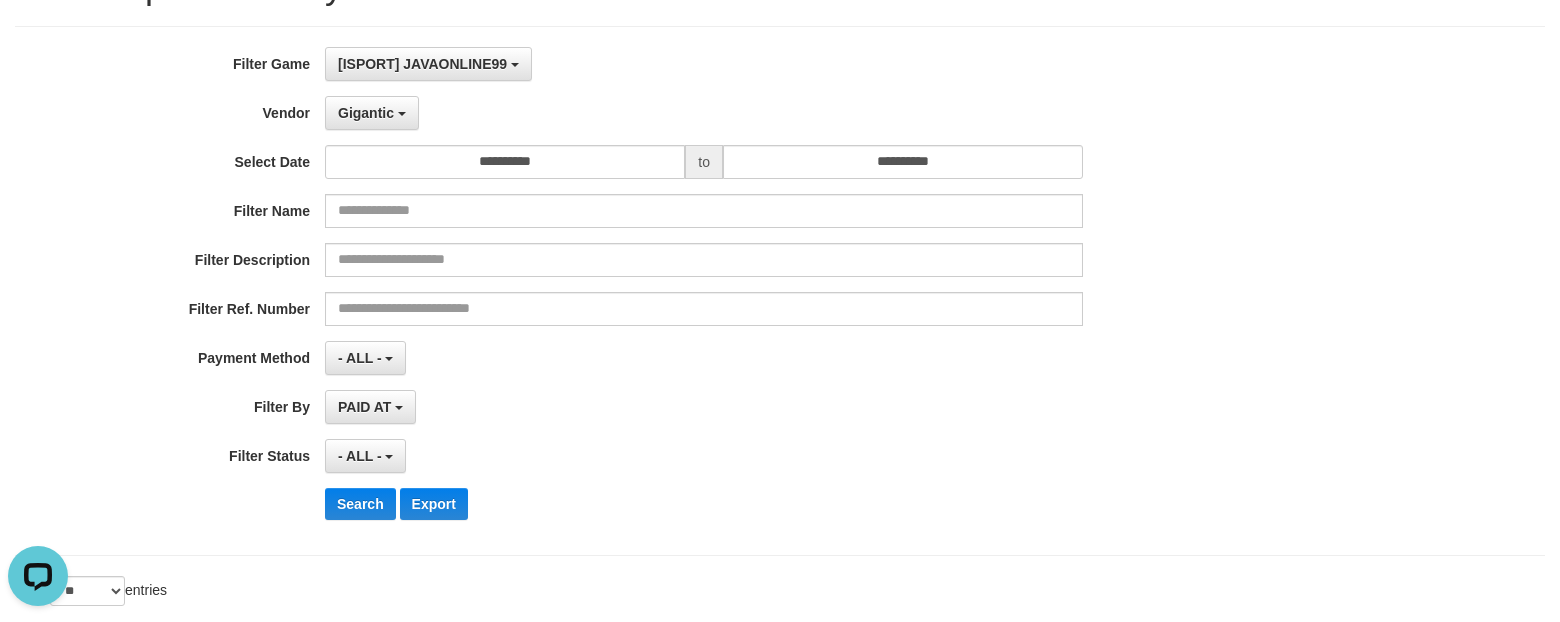 scroll, scrollTop: 250, scrollLeft: 0, axis: vertical 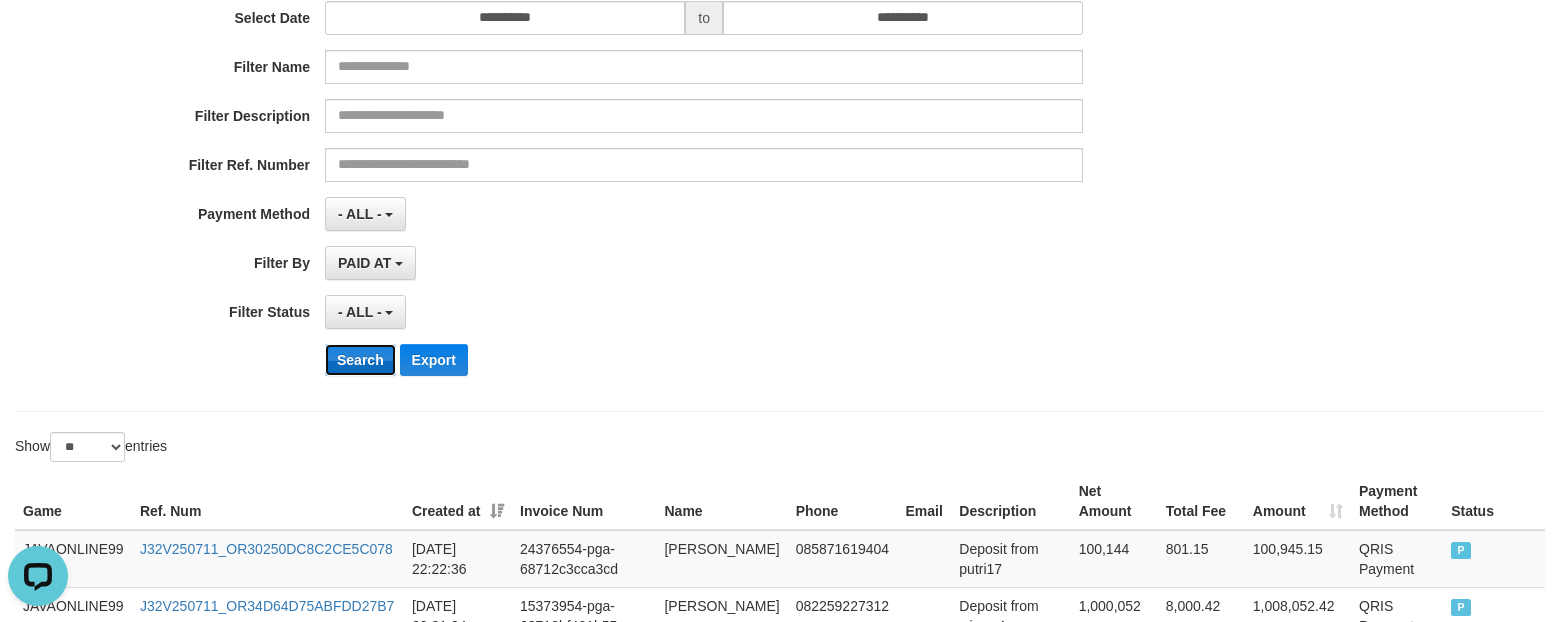 click on "Search" at bounding box center (360, 360) 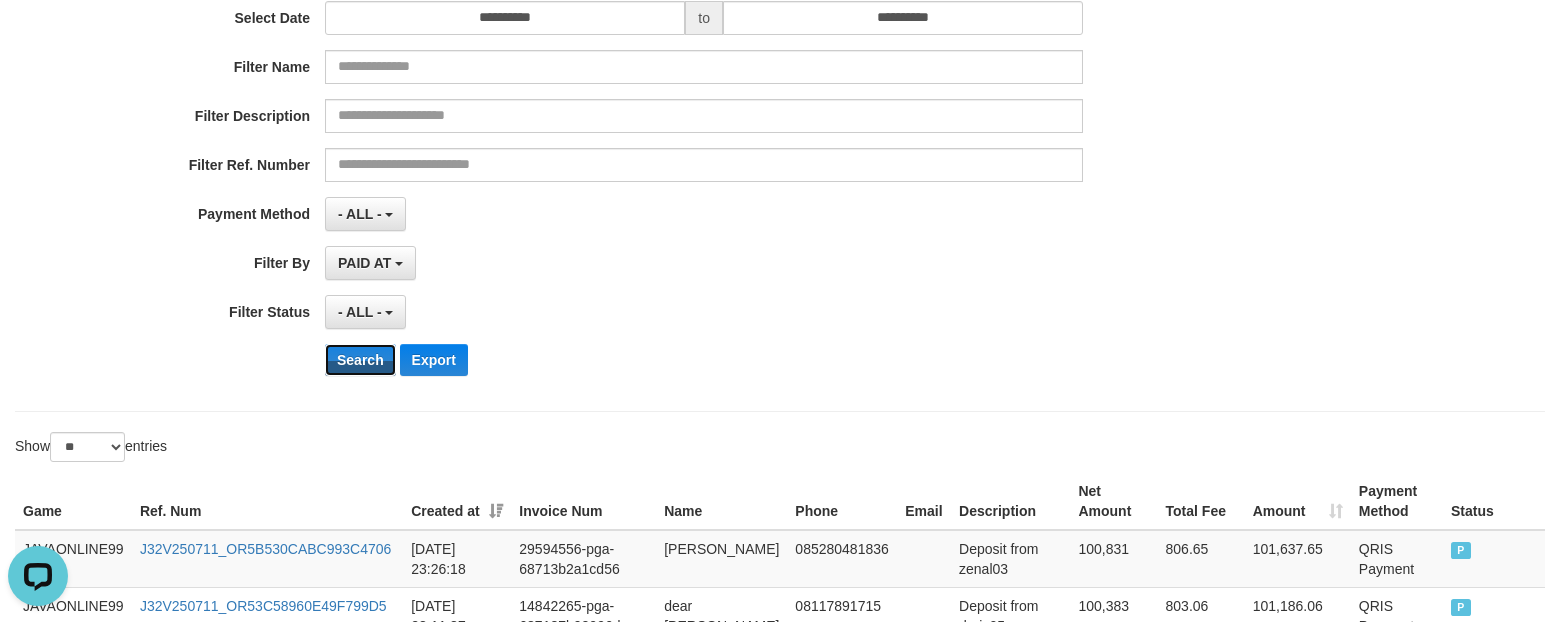 scroll, scrollTop: 125, scrollLeft: 0, axis: vertical 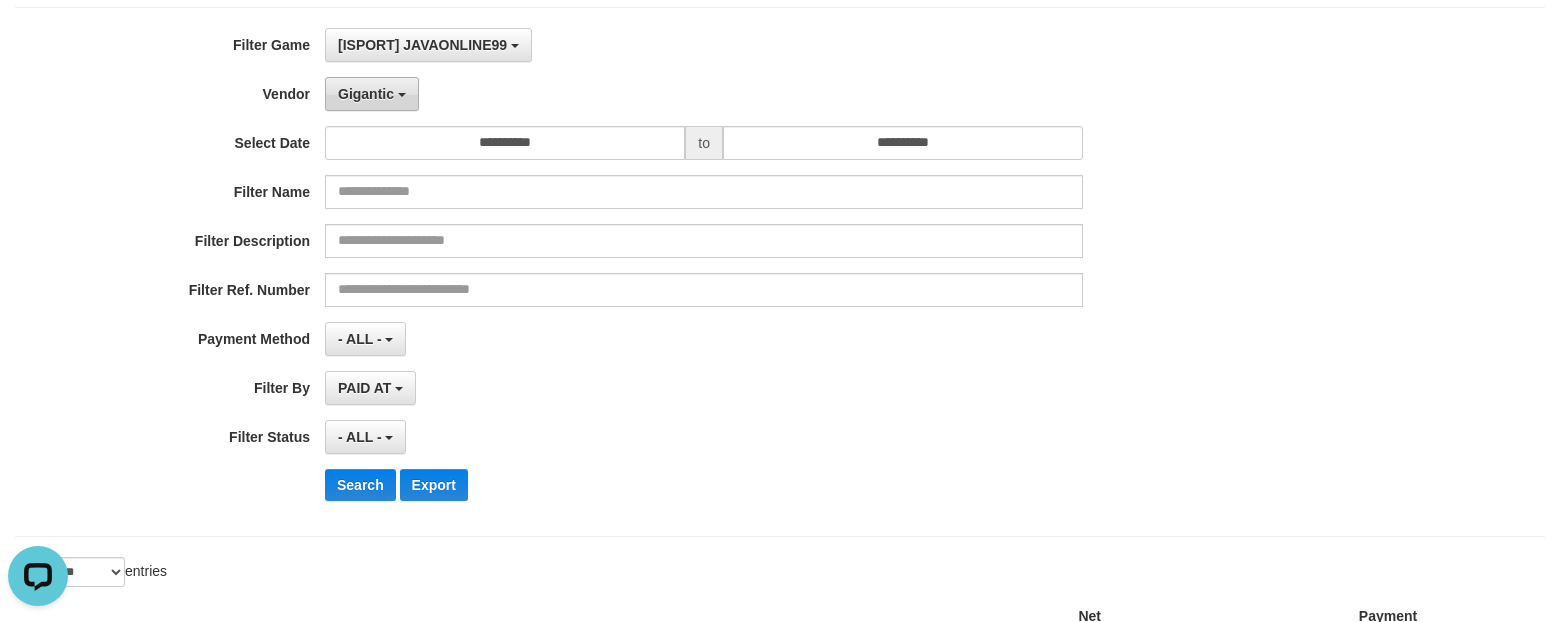 click on "Gigantic" at bounding box center [366, 94] 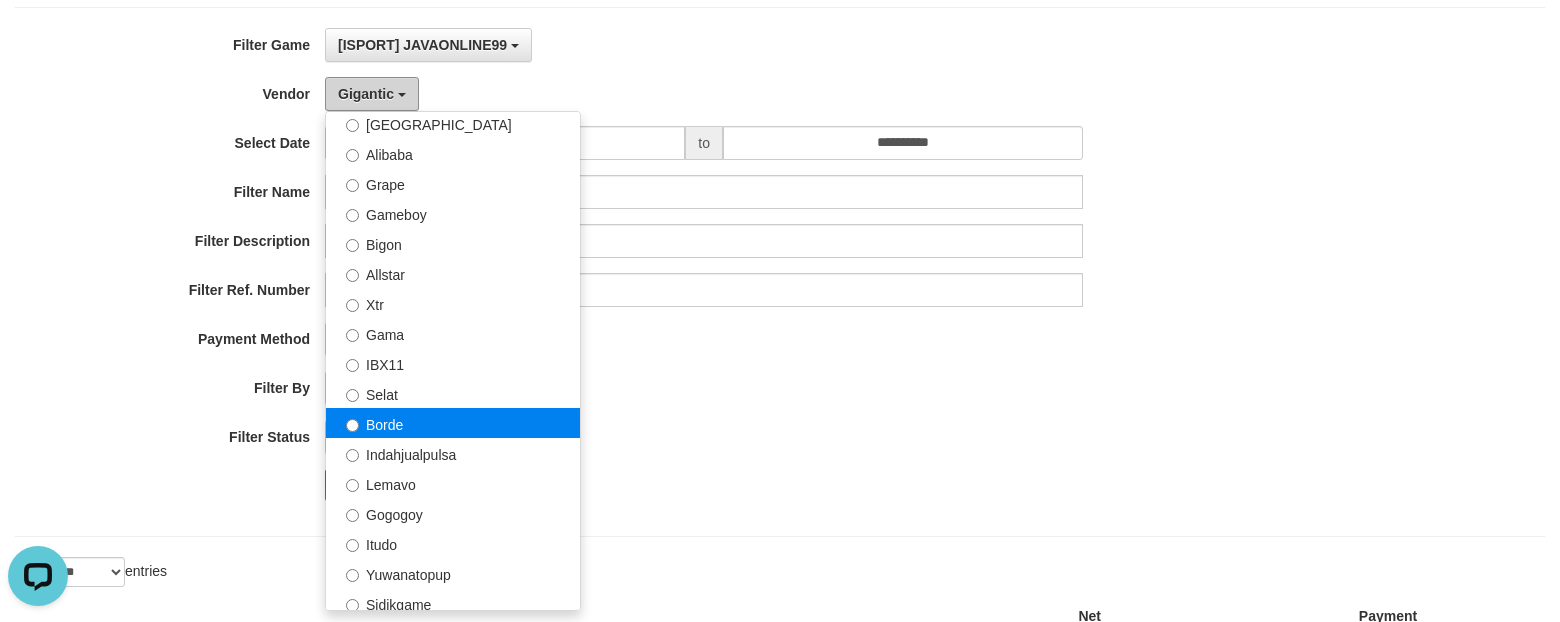 scroll, scrollTop: 375, scrollLeft: 0, axis: vertical 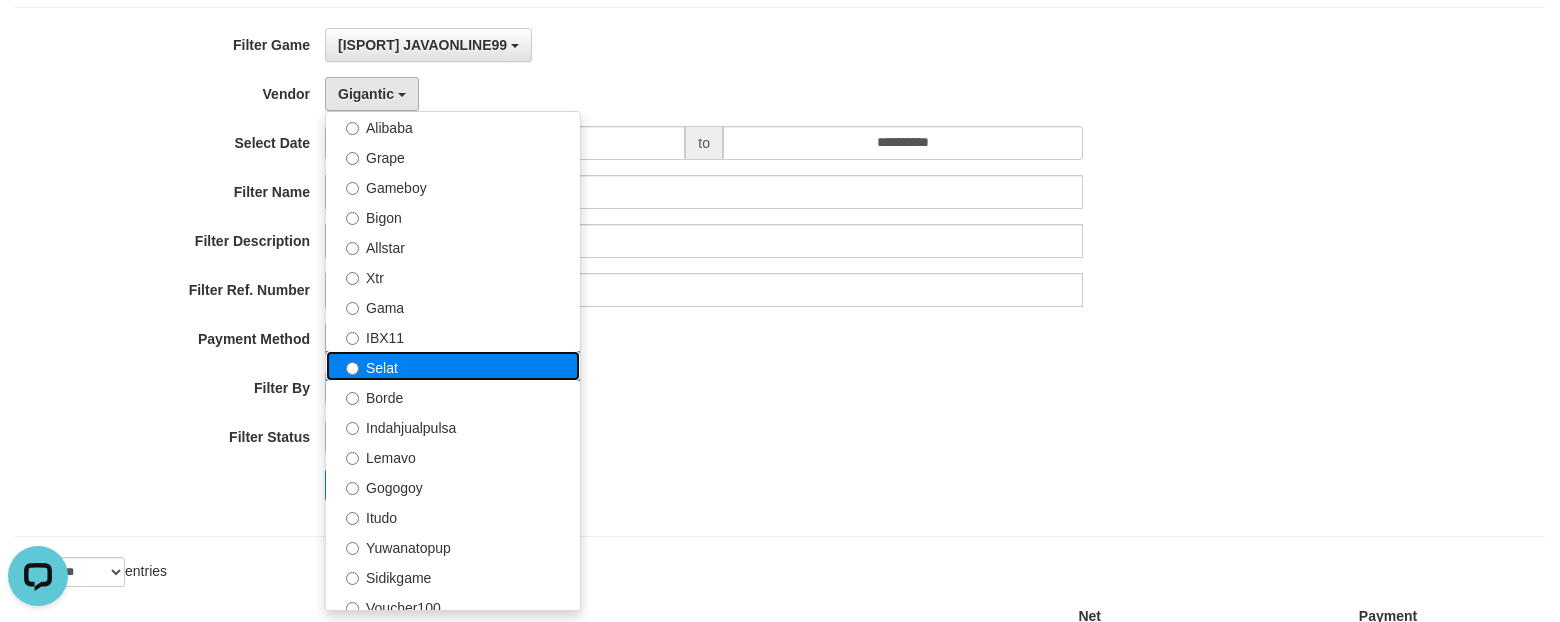 click on "Selat" at bounding box center [453, 366] 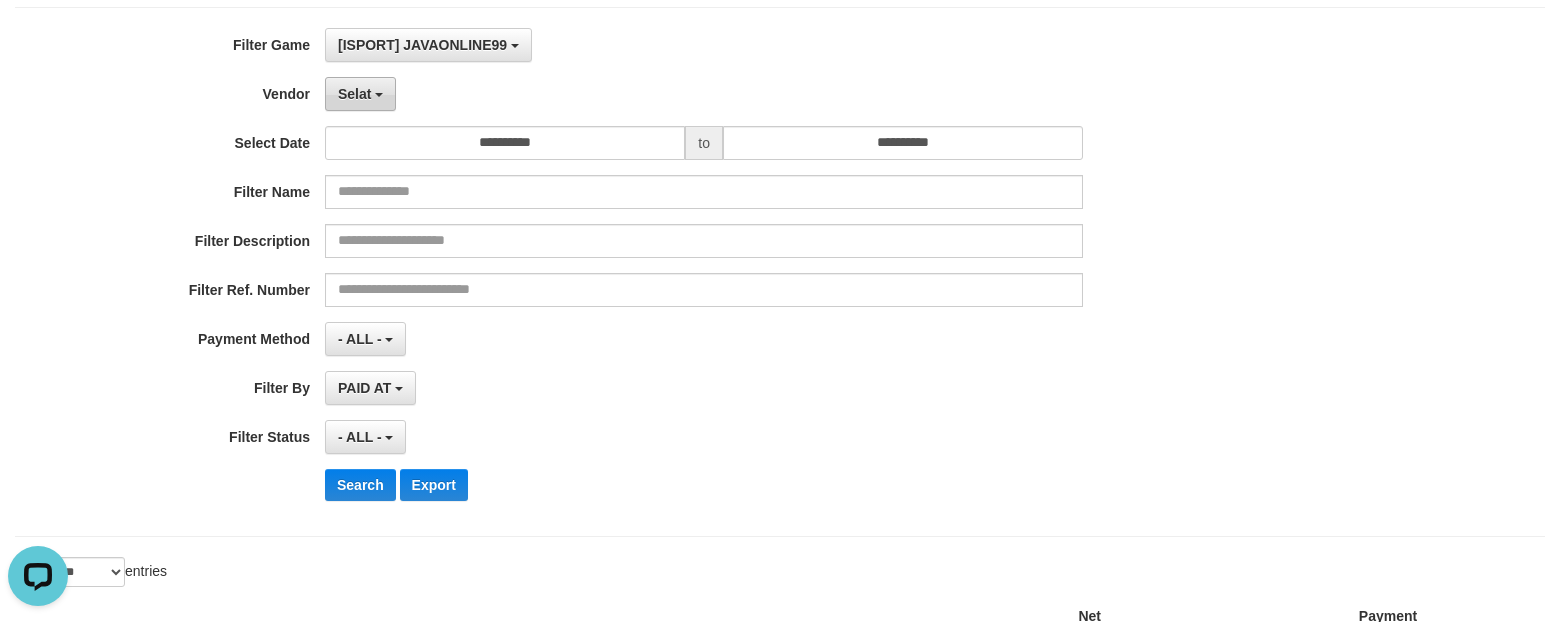 click on "Selat" at bounding box center (360, 94) 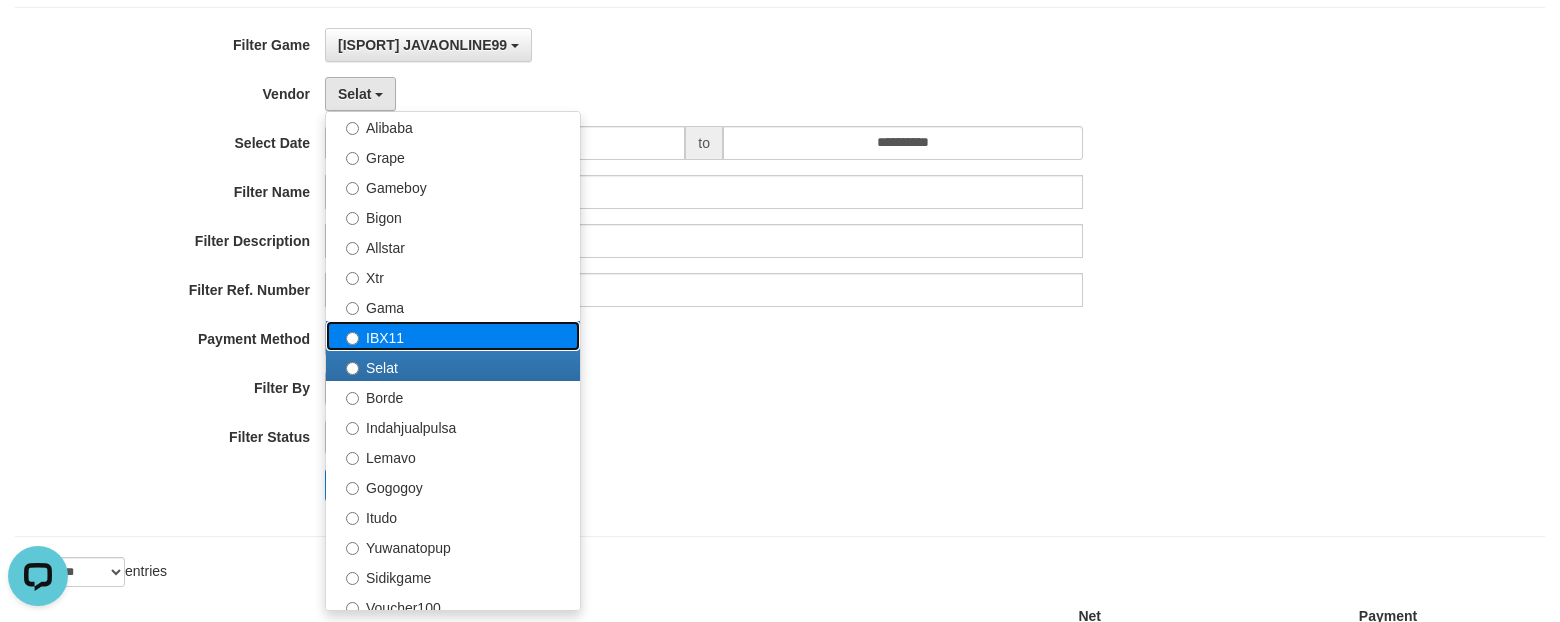 click on "IBX11" at bounding box center (453, 336) 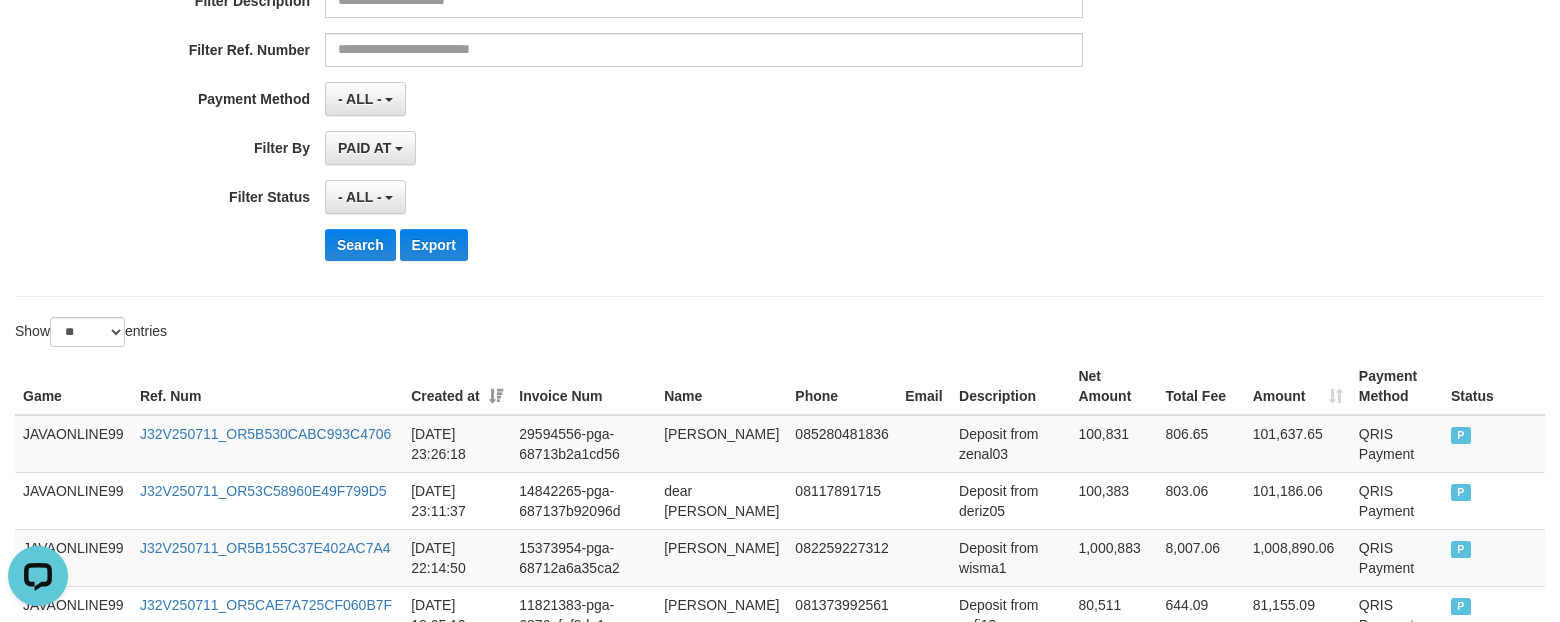 scroll, scrollTop: 375, scrollLeft: 0, axis: vertical 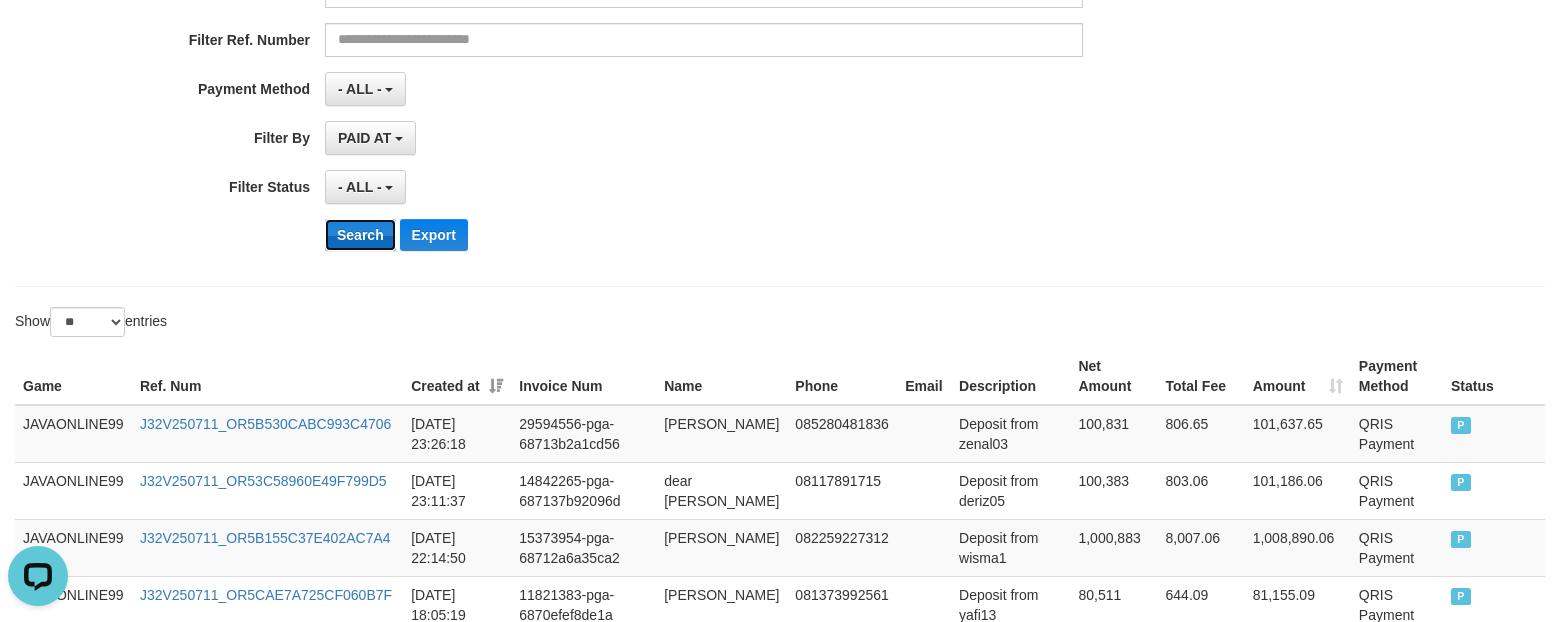 click on "Search" at bounding box center [360, 235] 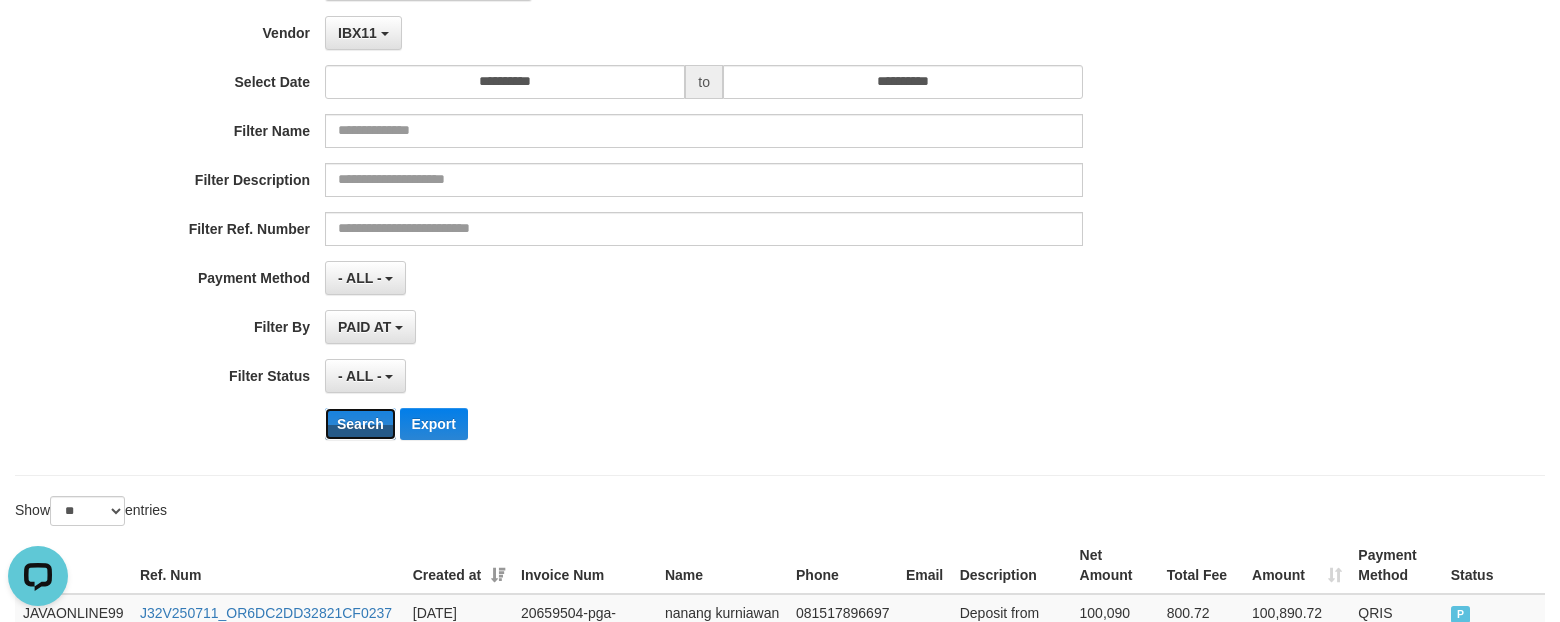 scroll, scrollTop: 125, scrollLeft: 0, axis: vertical 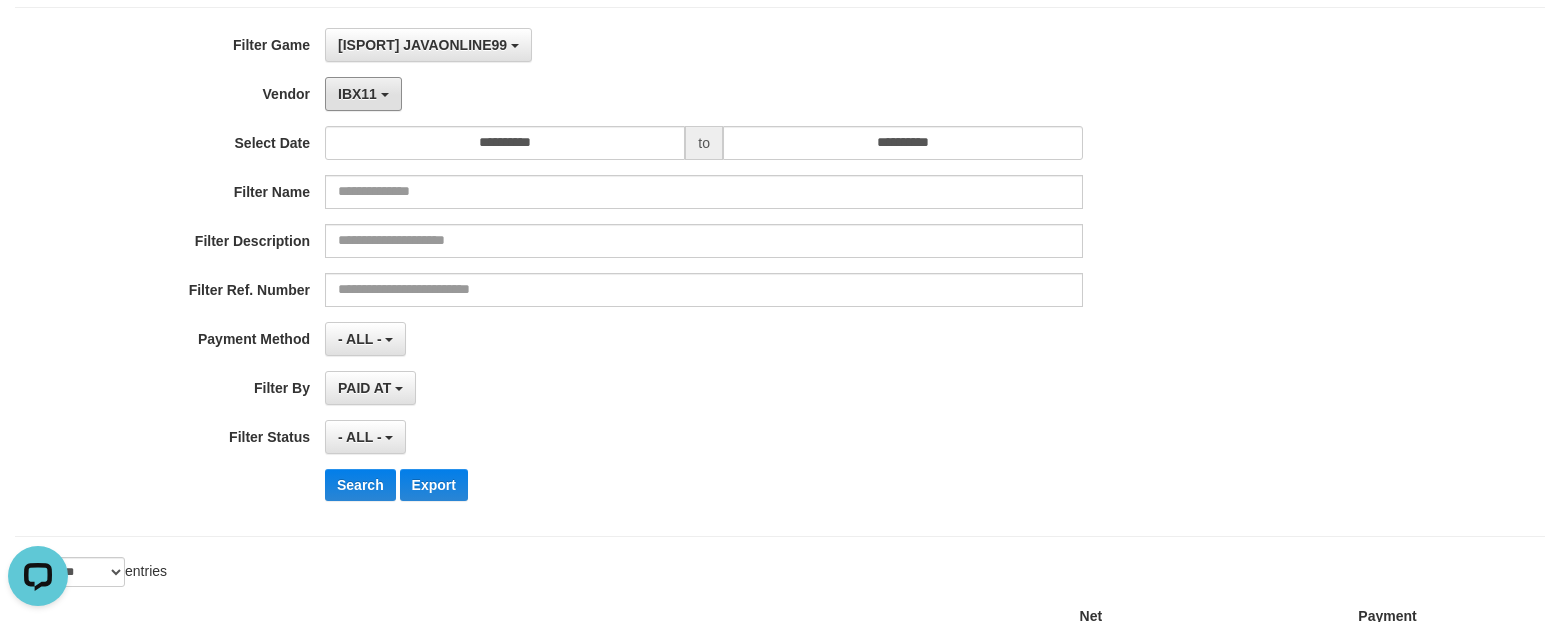 drag, startPoint x: 386, startPoint y: 93, endPoint x: 407, endPoint y: 138, distance: 49.658836 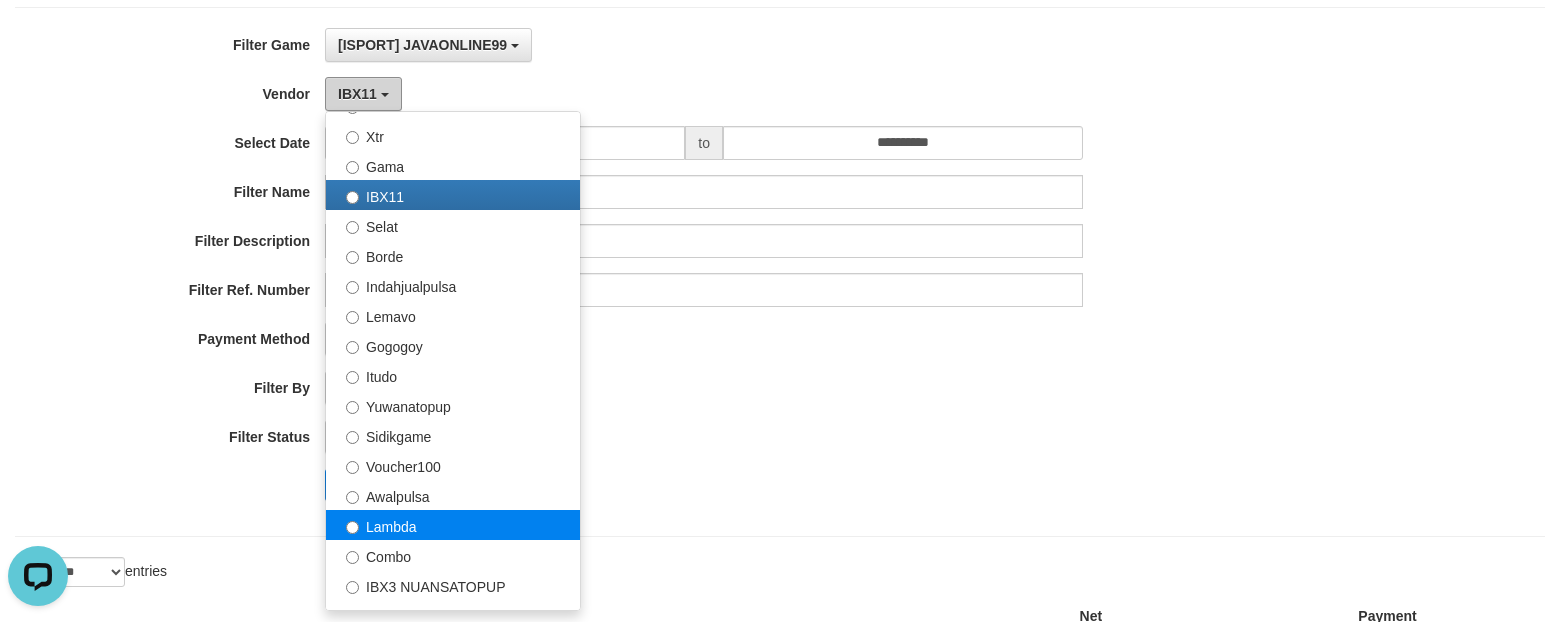 scroll, scrollTop: 686, scrollLeft: 0, axis: vertical 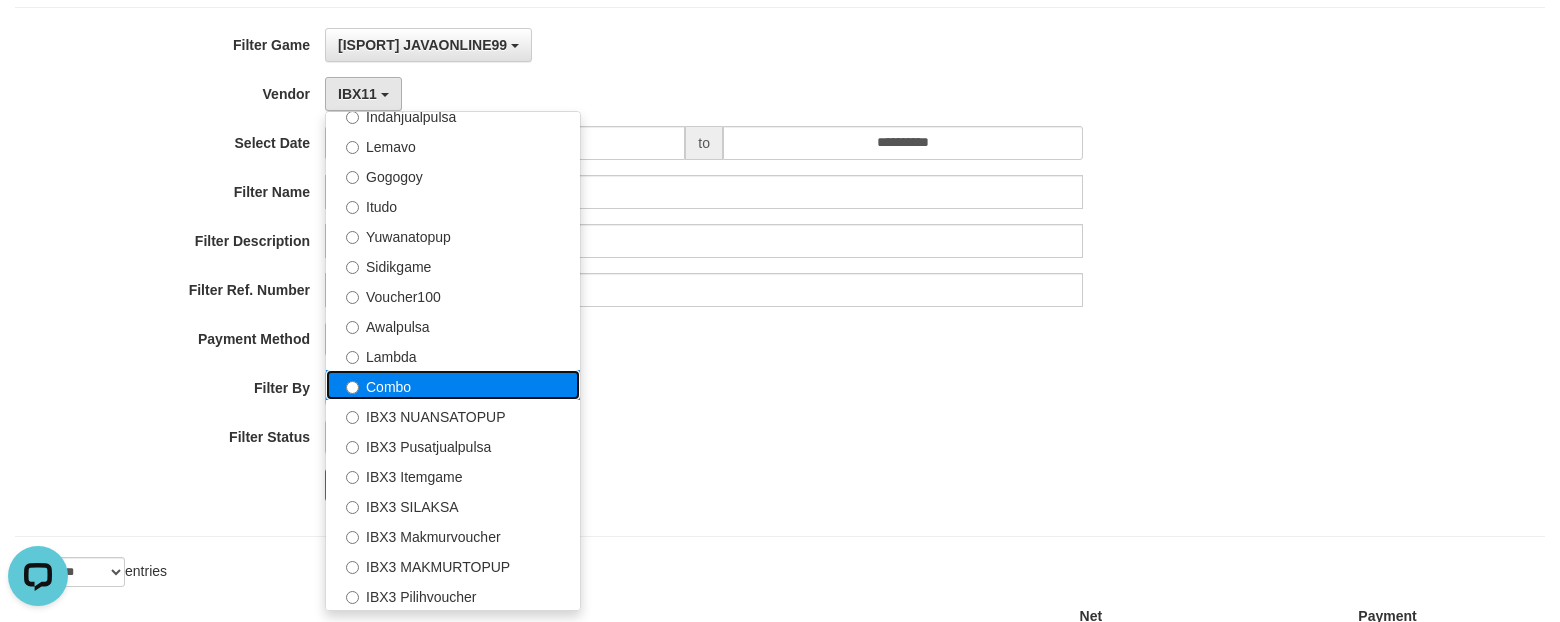 click on "Combo" at bounding box center [453, 385] 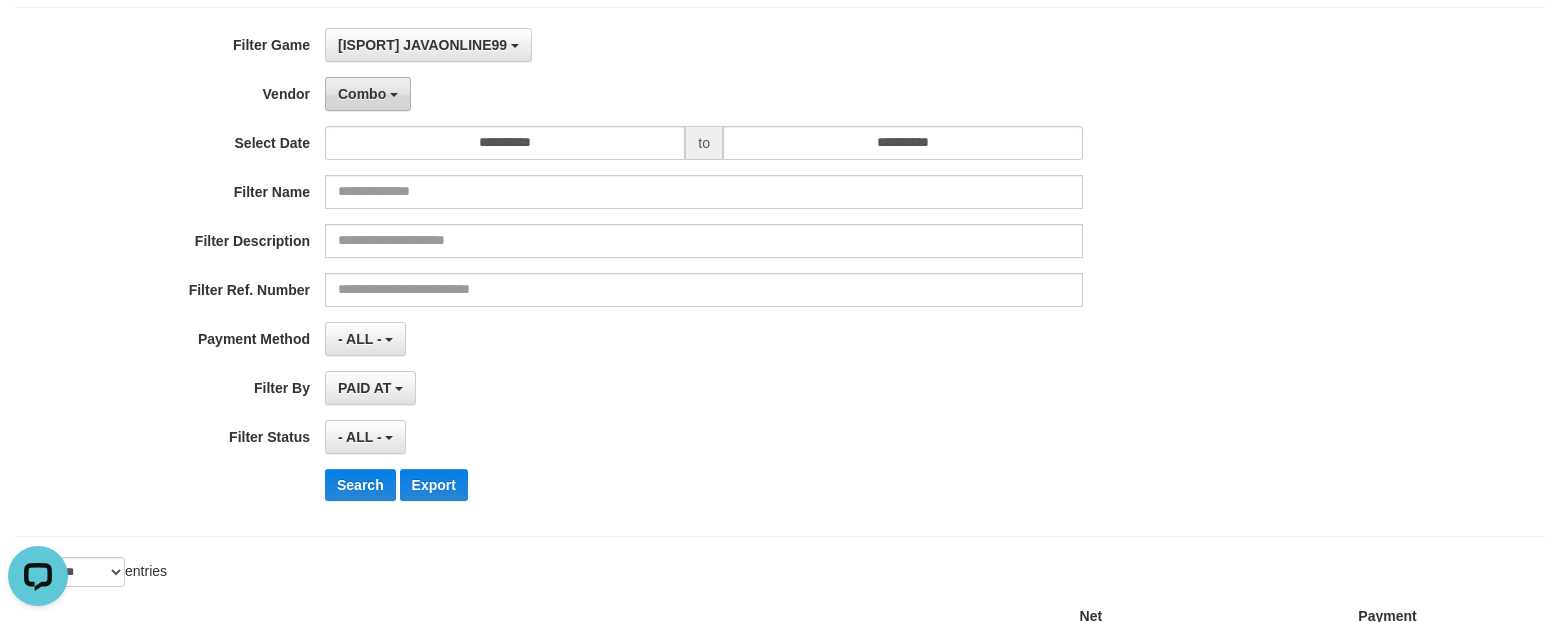 click on "Combo" at bounding box center [362, 94] 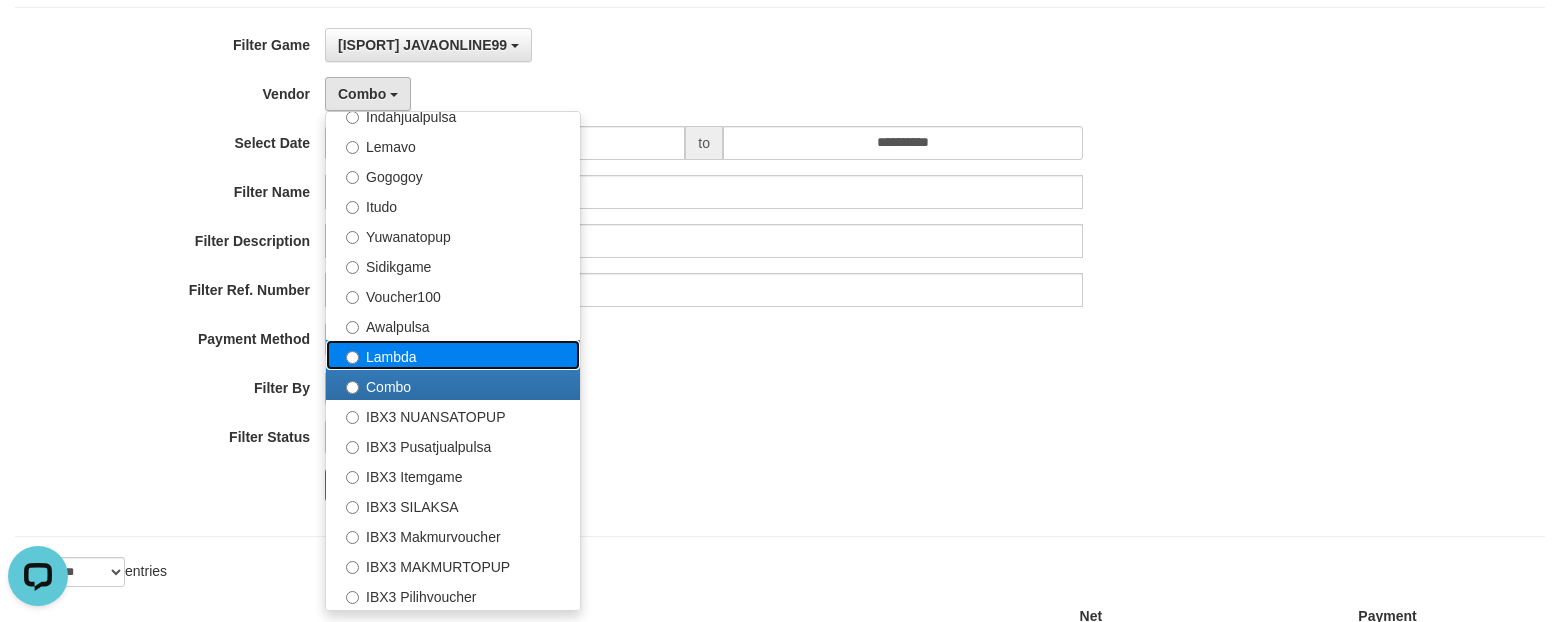 click on "Lambda" at bounding box center (453, 355) 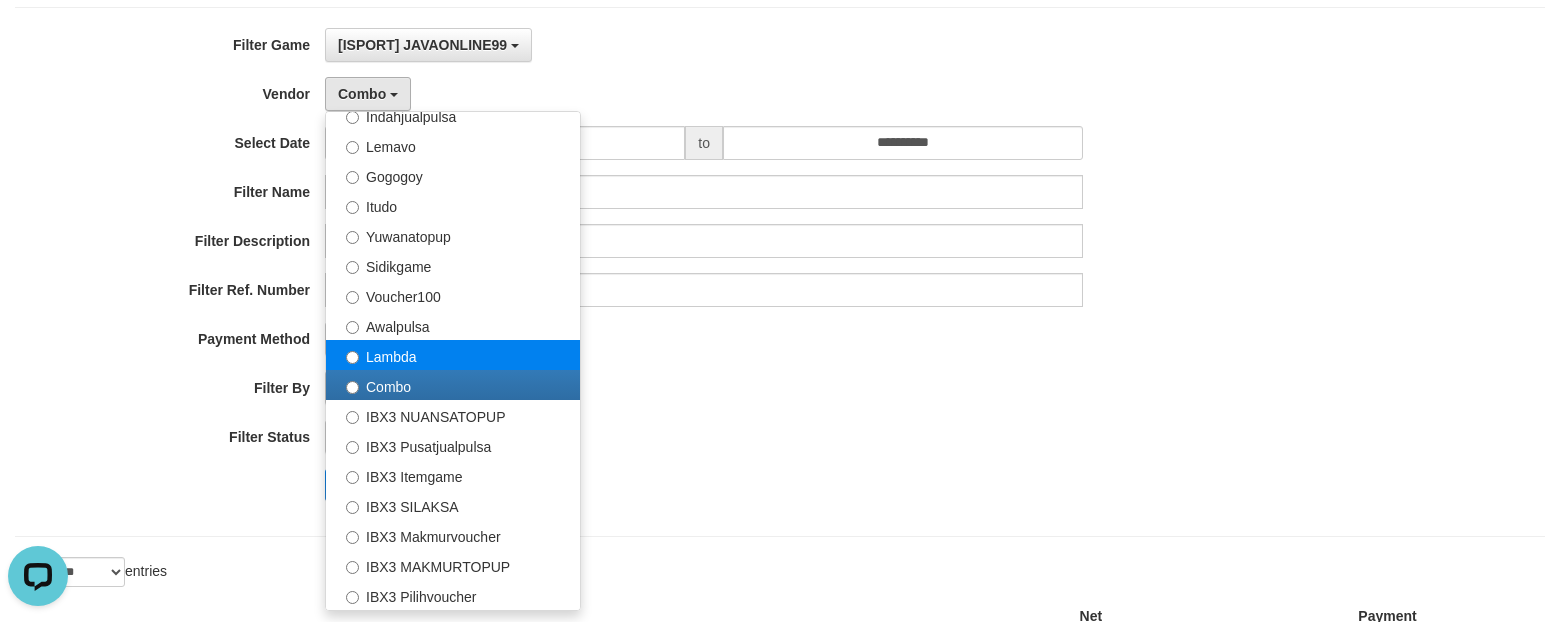 select on "**********" 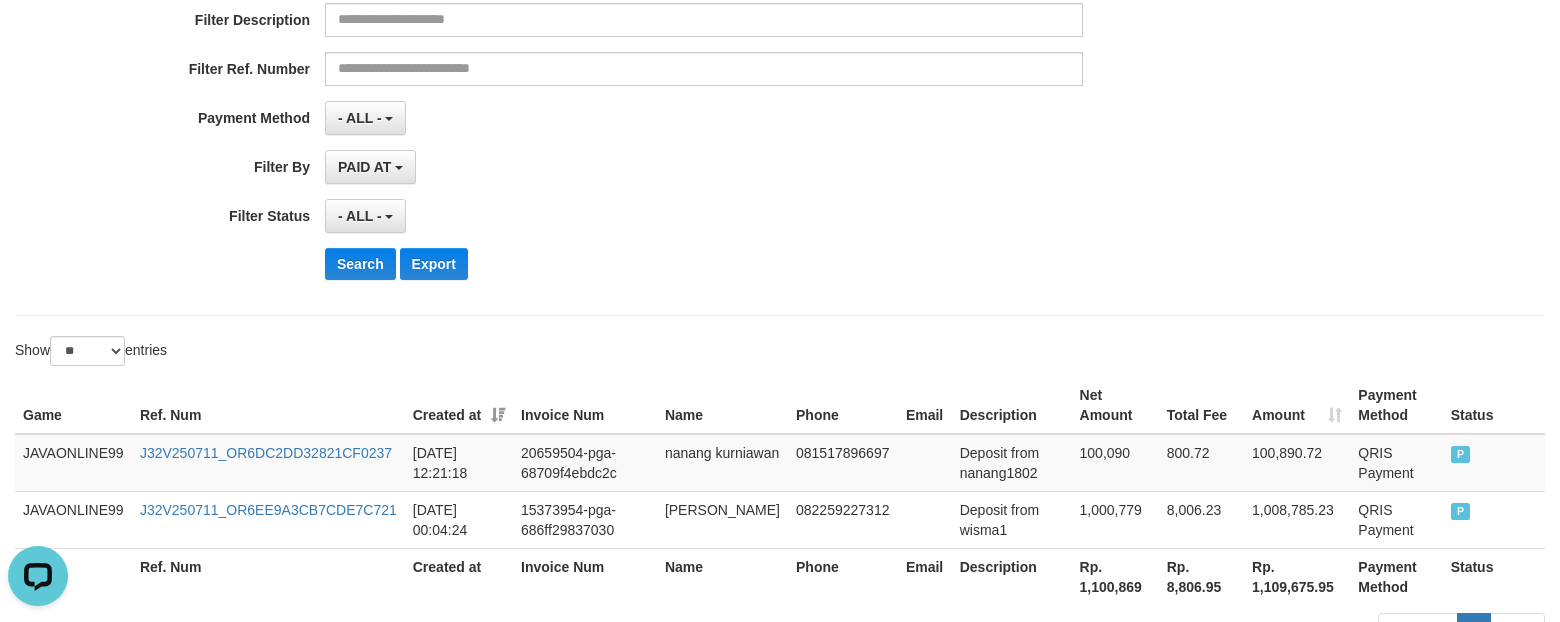 scroll, scrollTop: 375, scrollLeft: 0, axis: vertical 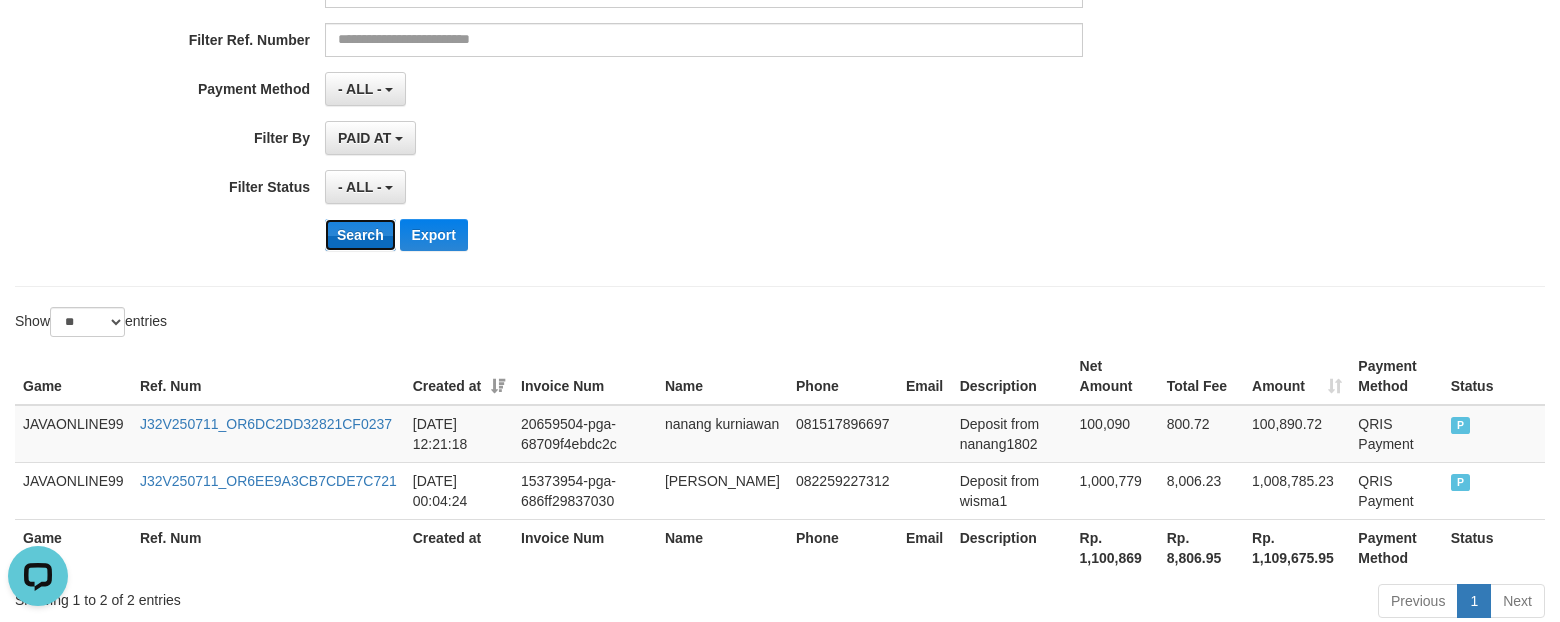 click on "Search" at bounding box center (360, 235) 